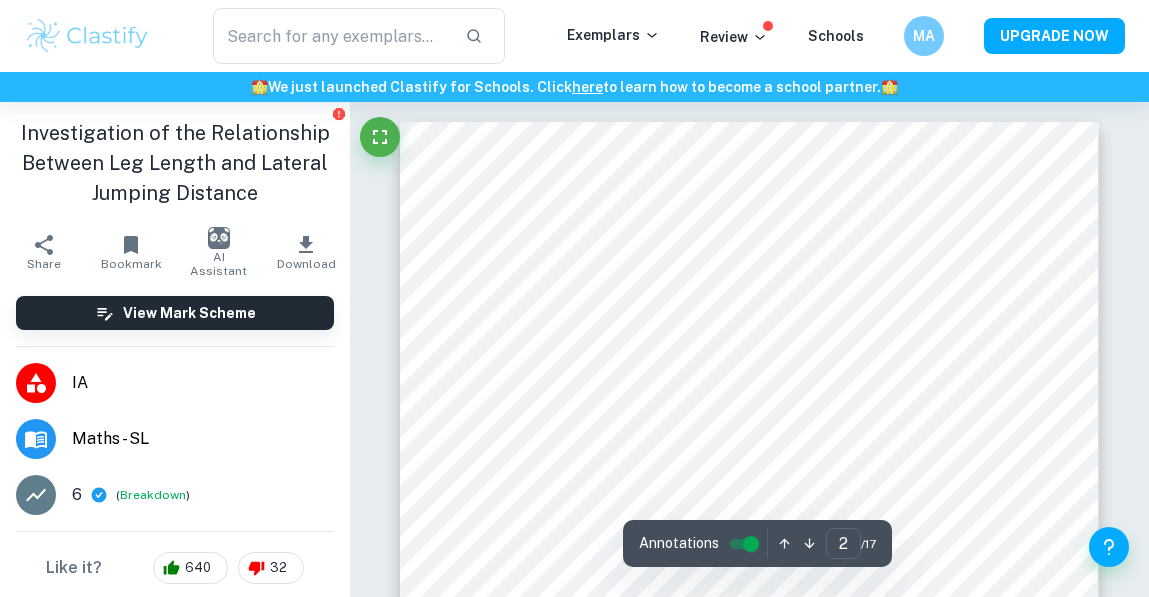 scroll, scrollTop: 1465, scrollLeft: 0, axis: vertical 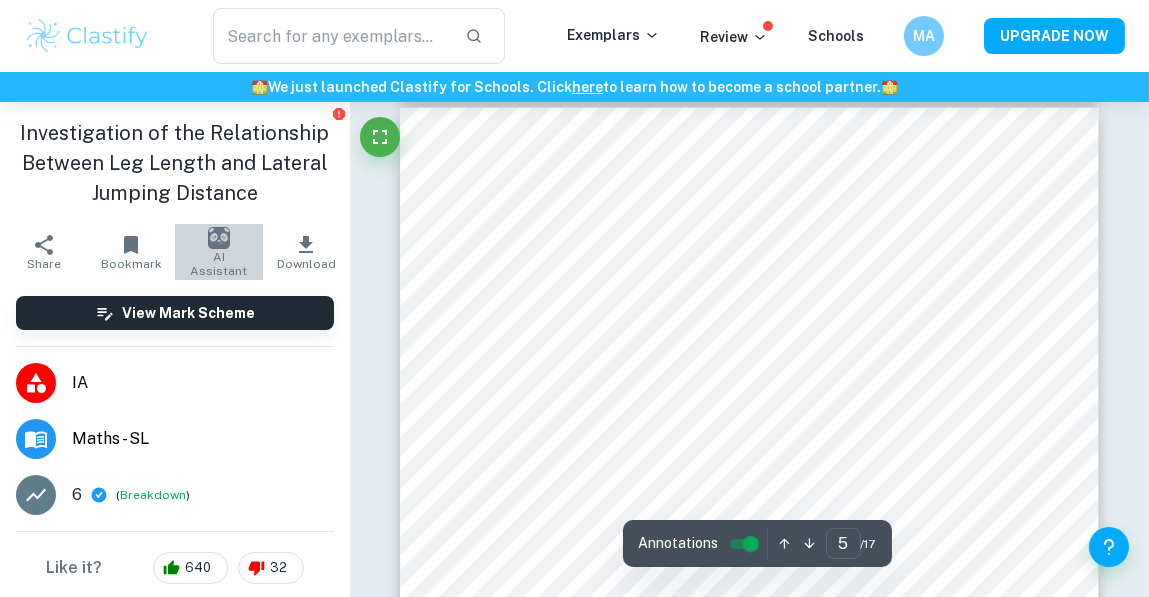click on "AI Assistant" at bounding box center (219, 252) 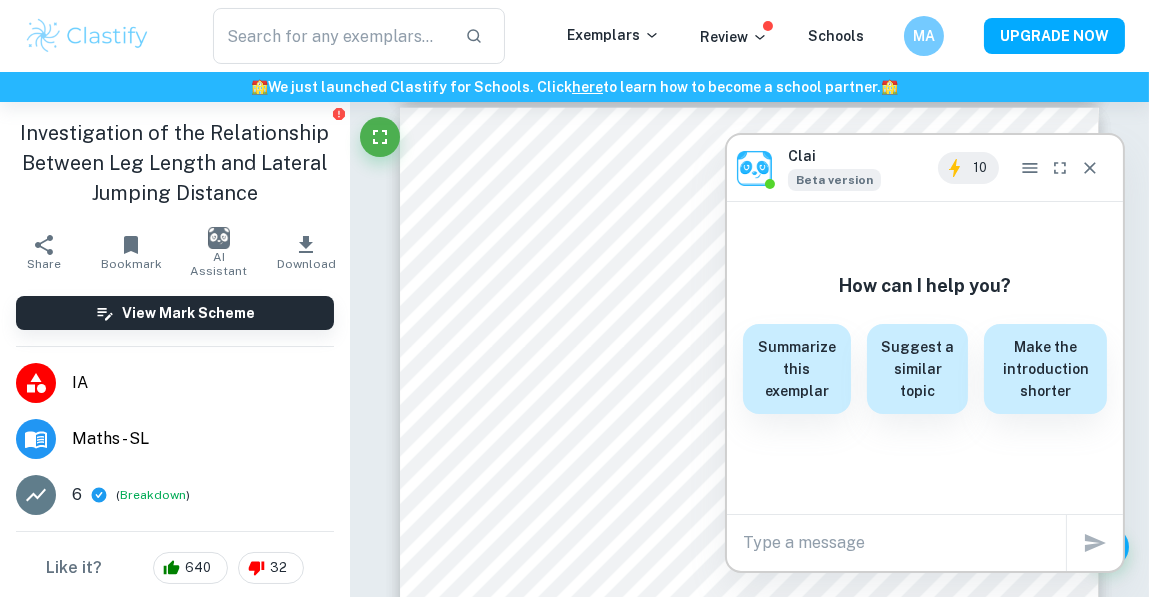 click on "Clai Beta version 10" at bounding box center (925, 168) 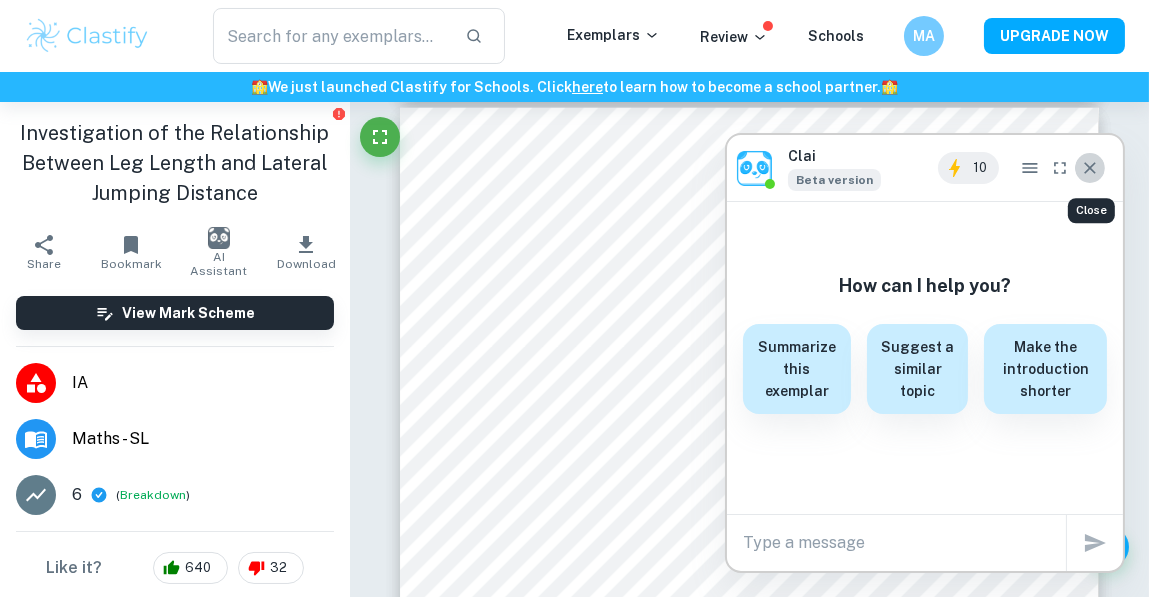 click 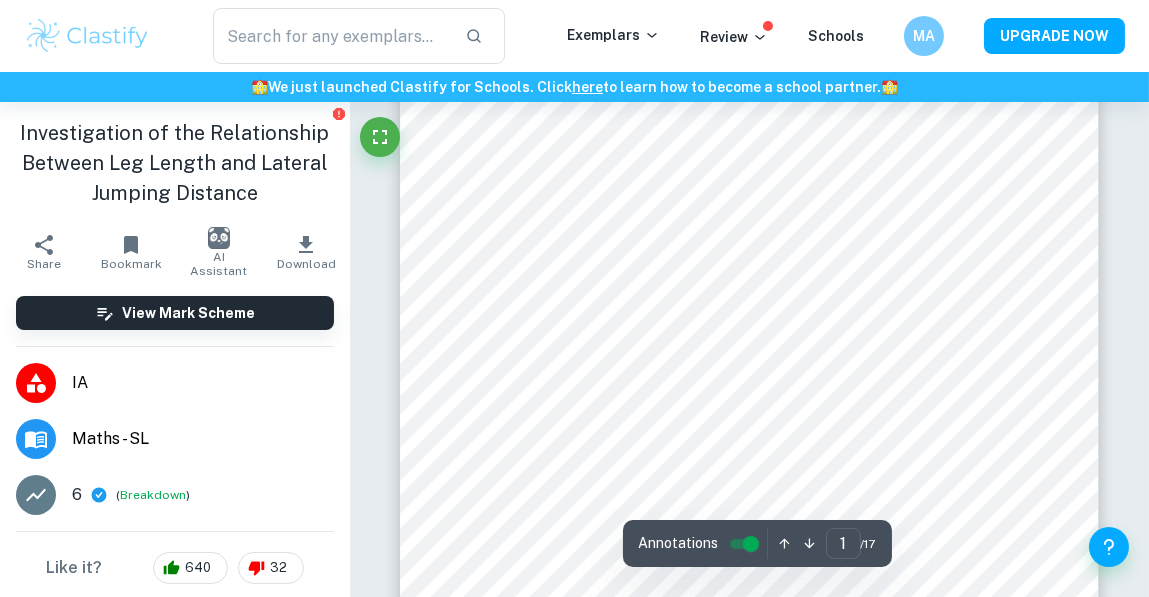 scroll, scrollTop: 319, scrollLeft: 0, axis: vertical 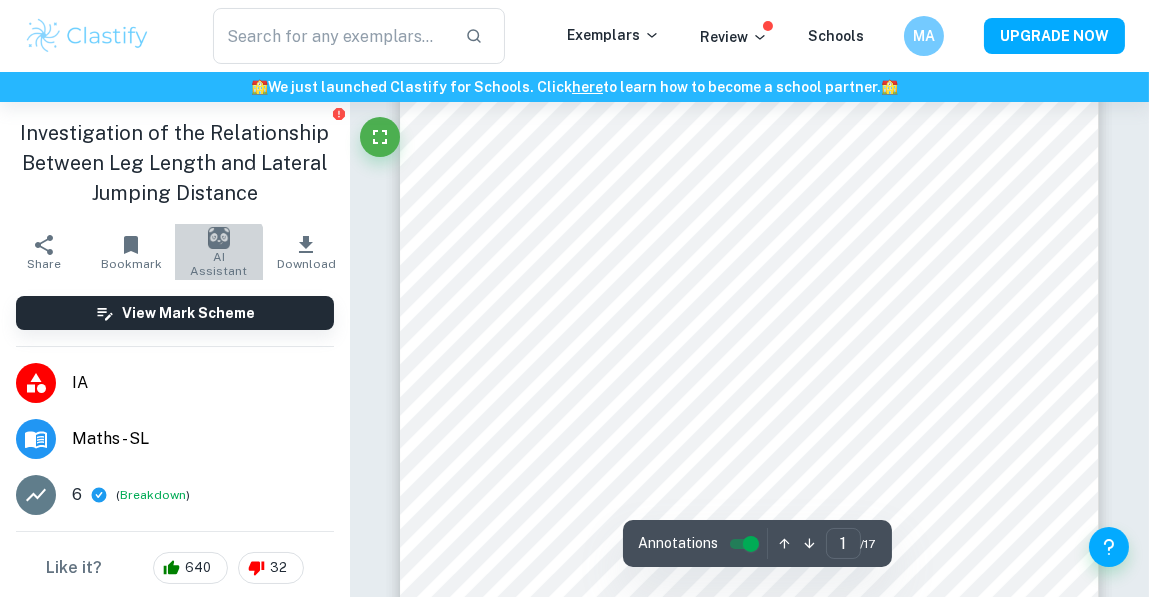 click on "AI Assistant" at bounding box center [219, 264] 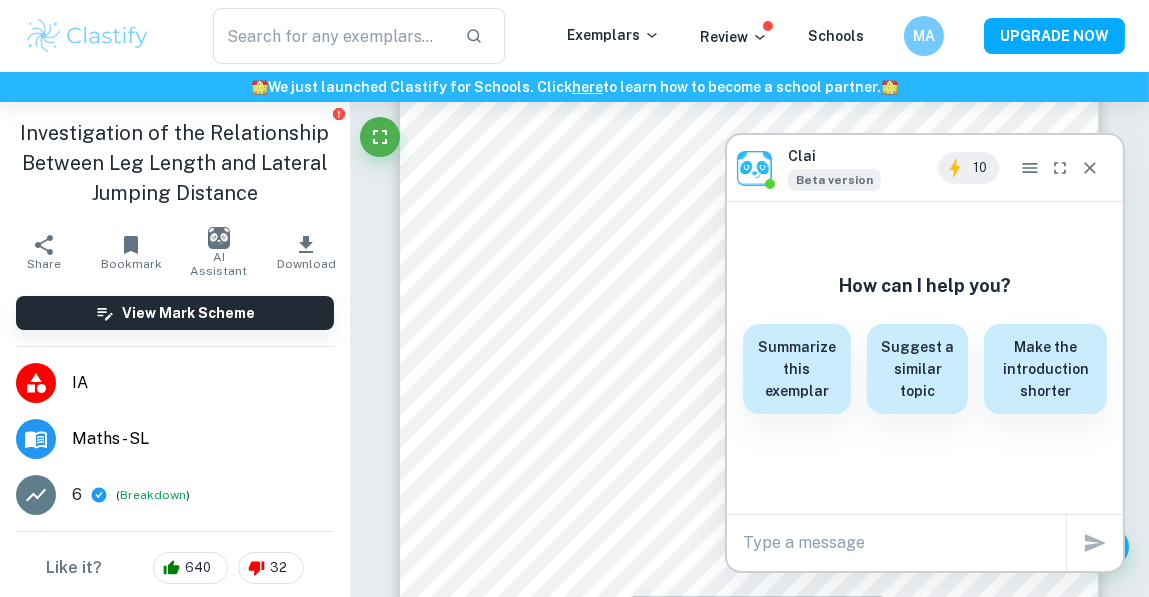 click on "x" at bounding box center (925, 543) 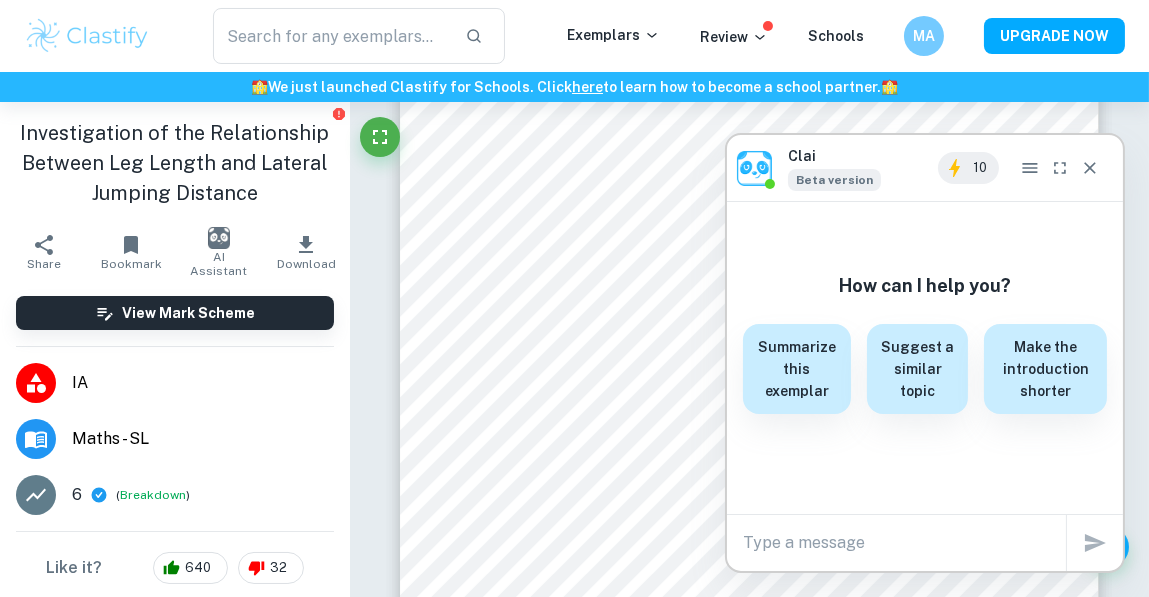 click at bounding box center (904, 542) 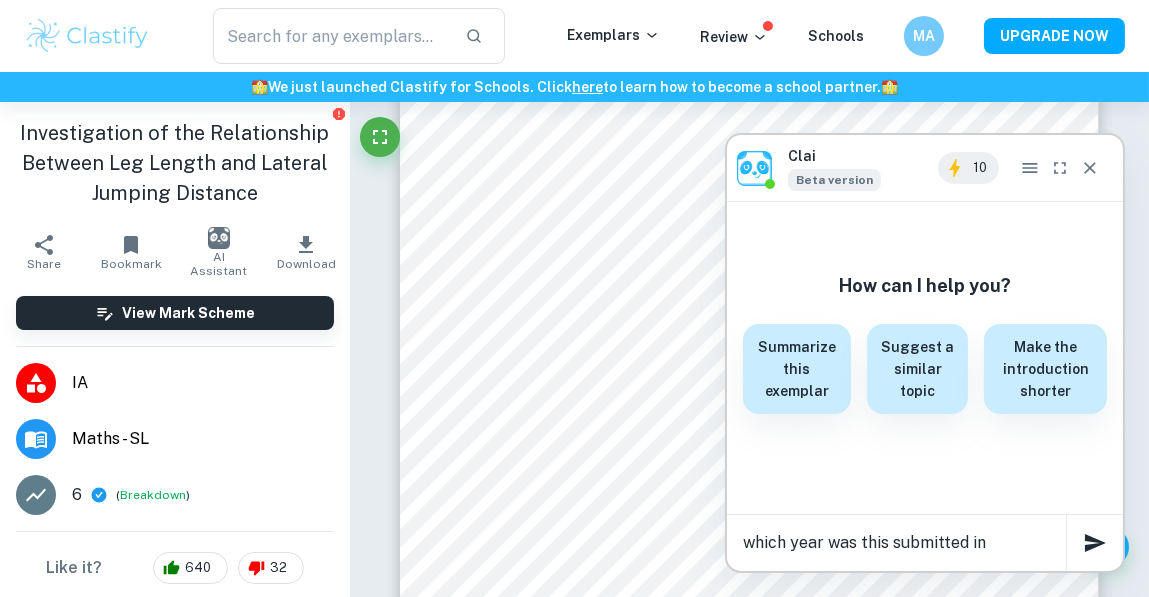 type on "which year was this submitted in" 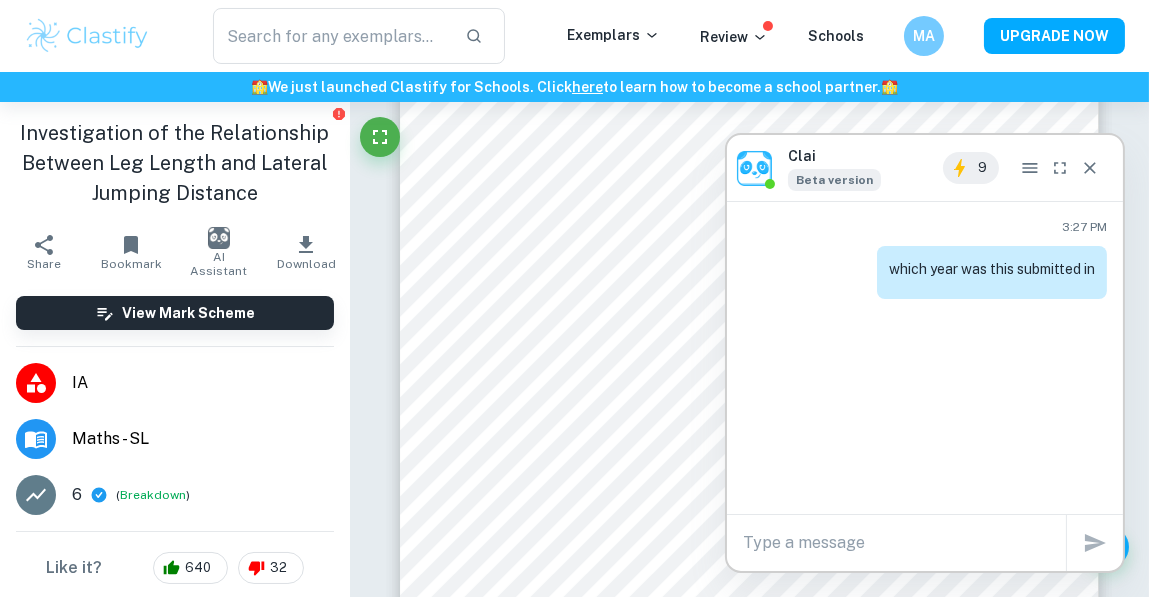 scroll, scrollTop: 0, scrollLeft: 0, axis: both 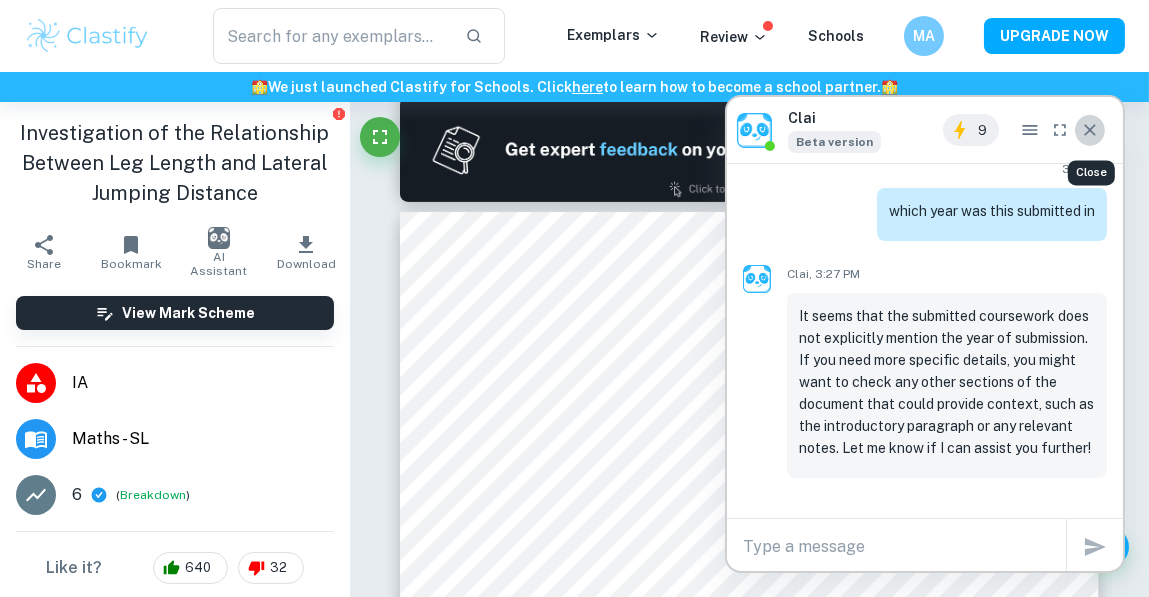 click 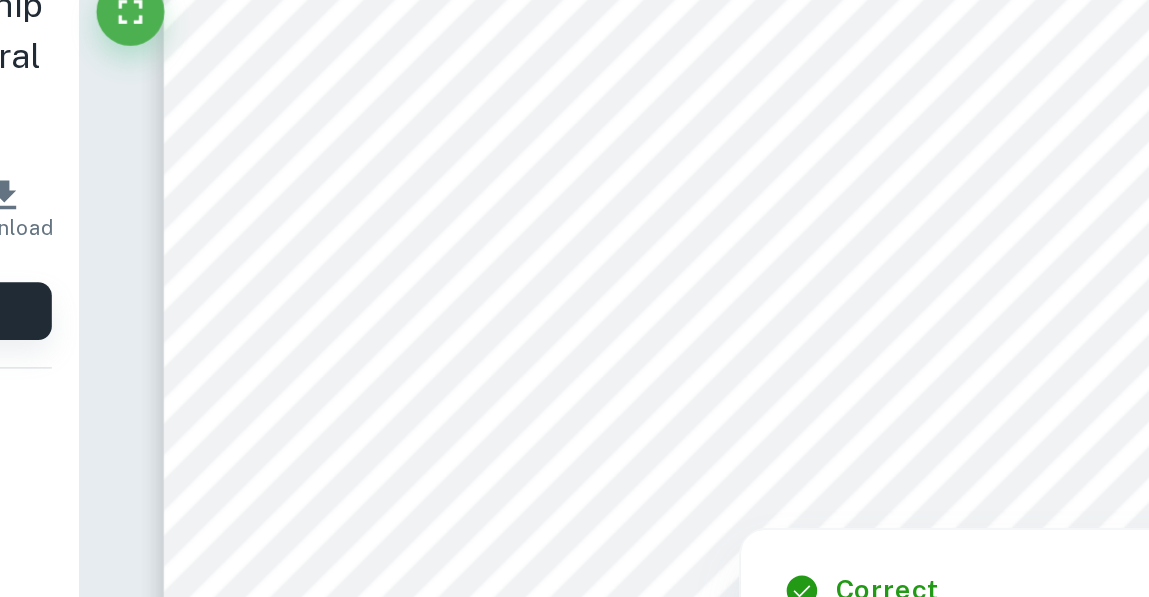 scroll, scrollTop: 1530, scrollLeft: 0, axis: vertical 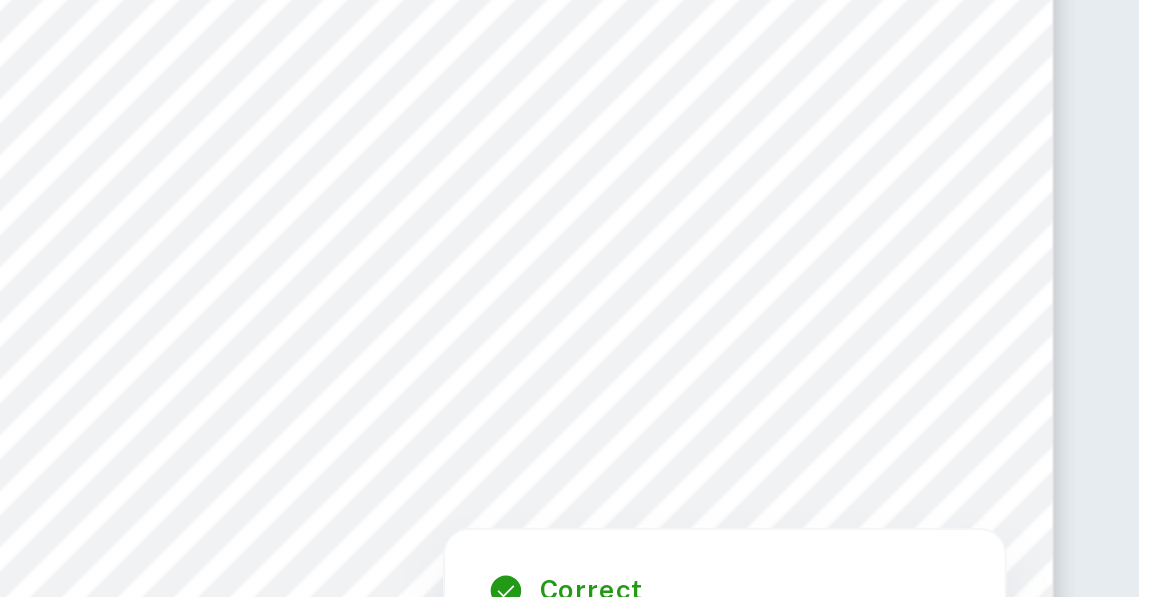 click at bounding box center [734, 303] 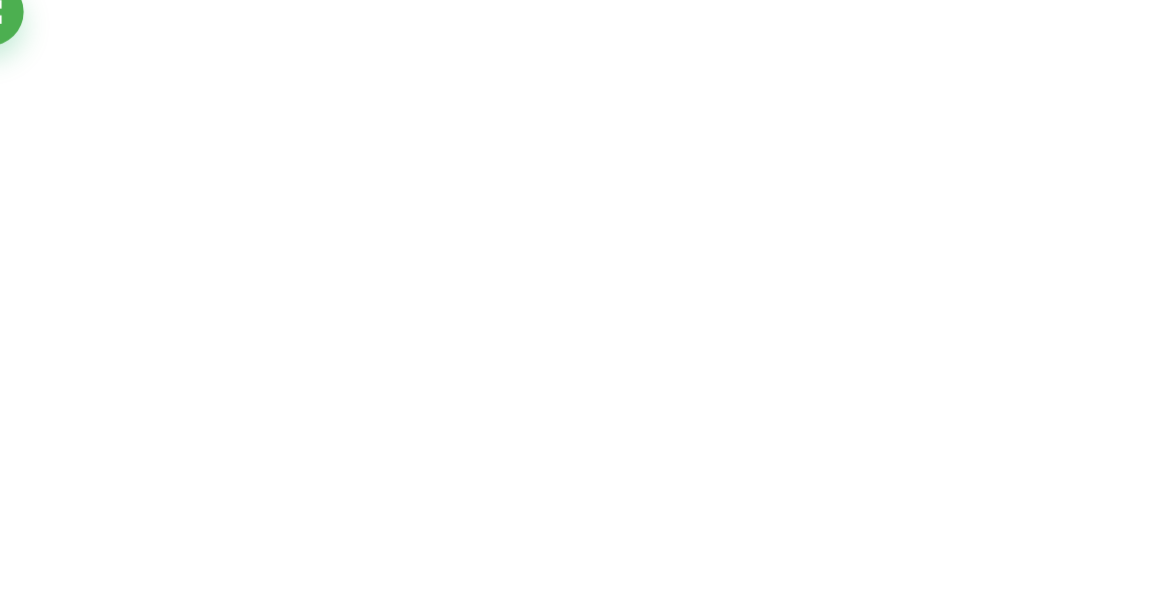 scroll, scrollTop: 1530, scrollLeft: 0, axis: vertical 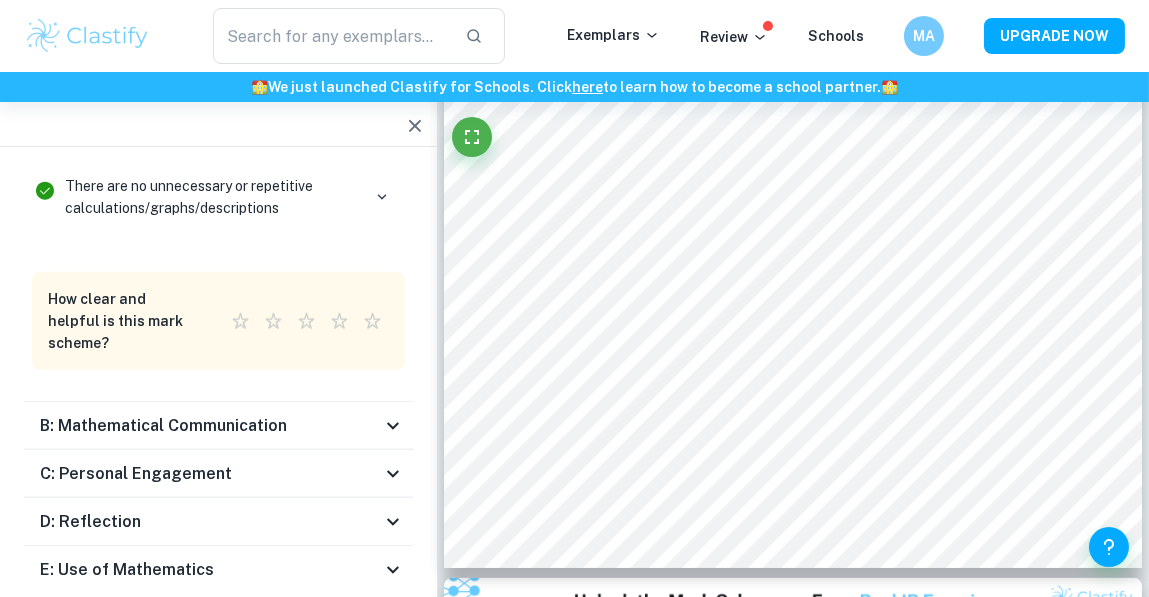 click on "B: Mathematical Communication" at bounding box center [218, 426] 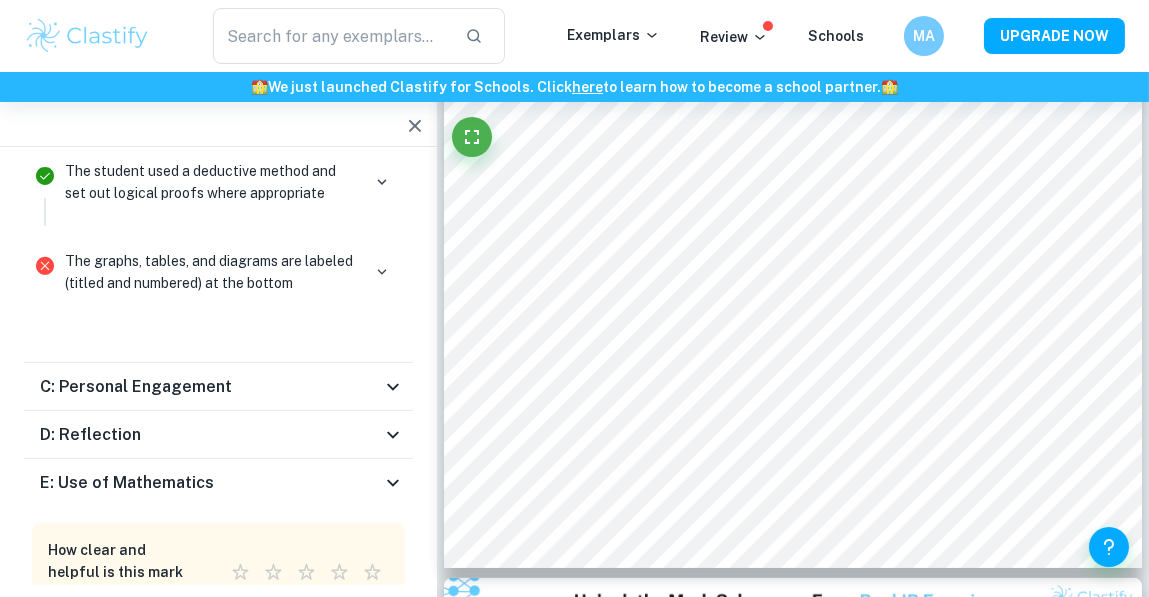click on "C: Personal Engagement" at bounding box center [218, 387] 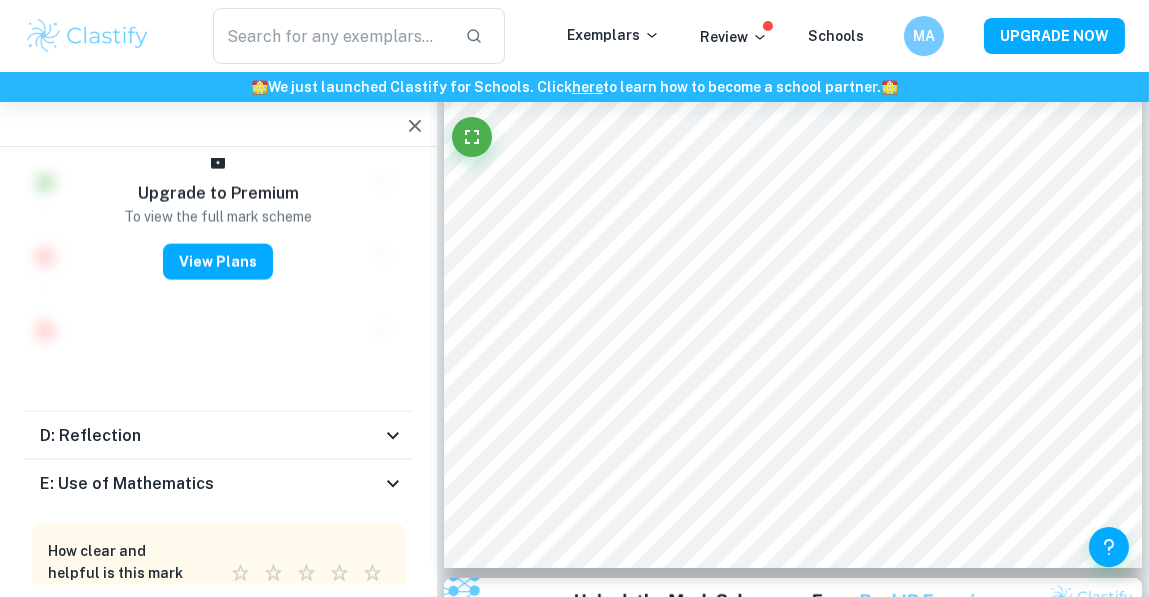 click on "D: Reflection" at bounding box center [210, 436] 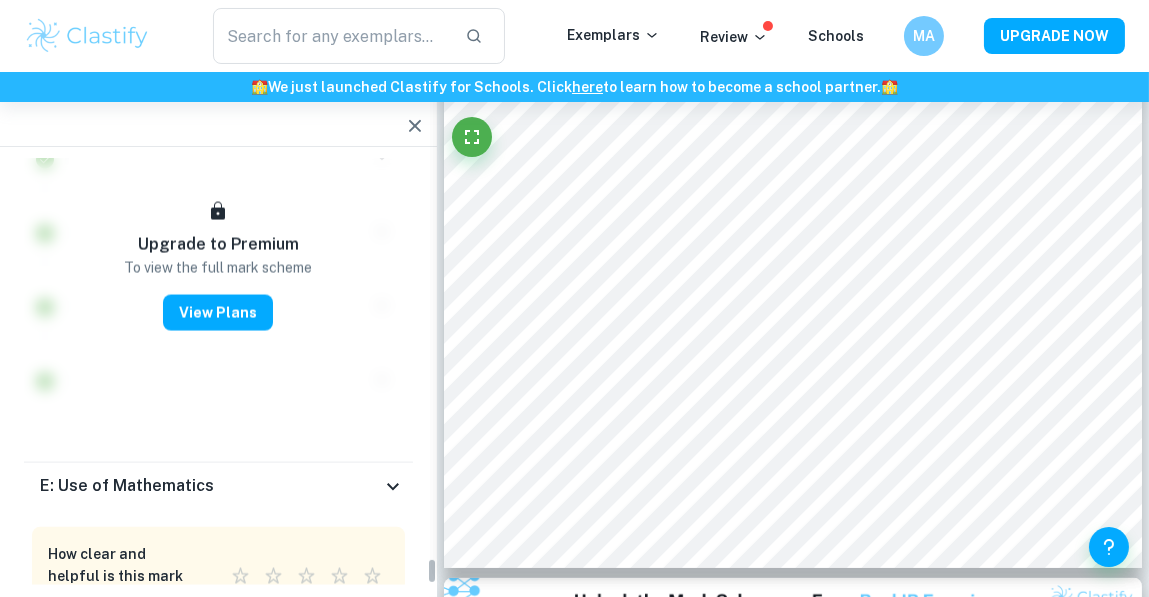 click on "E: Use of Mathematics" at bounding box center [210, 487] 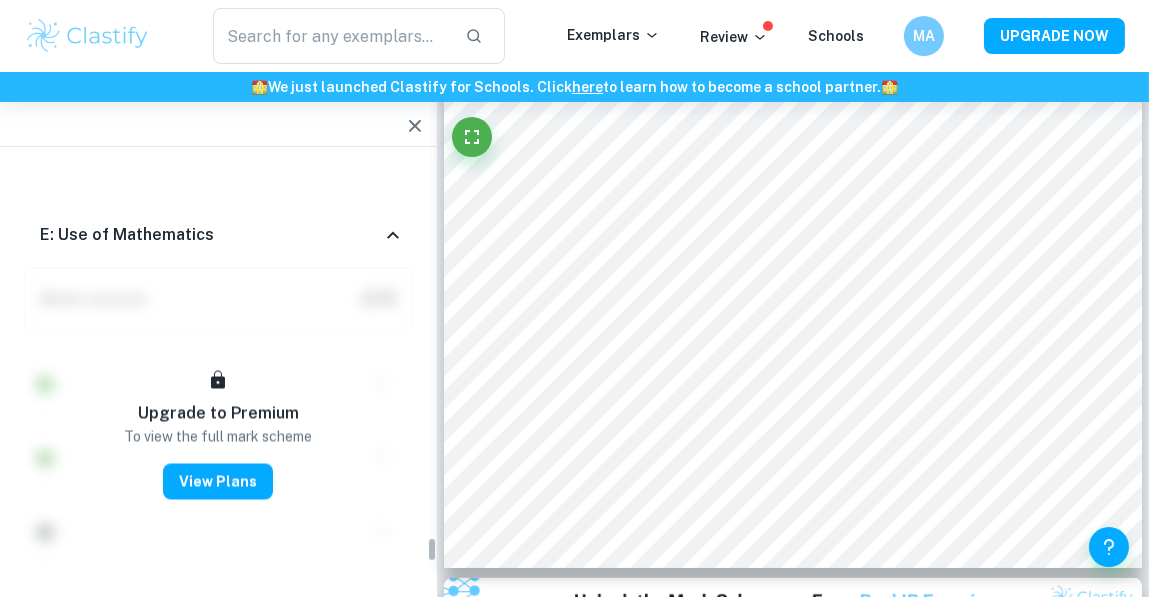 click 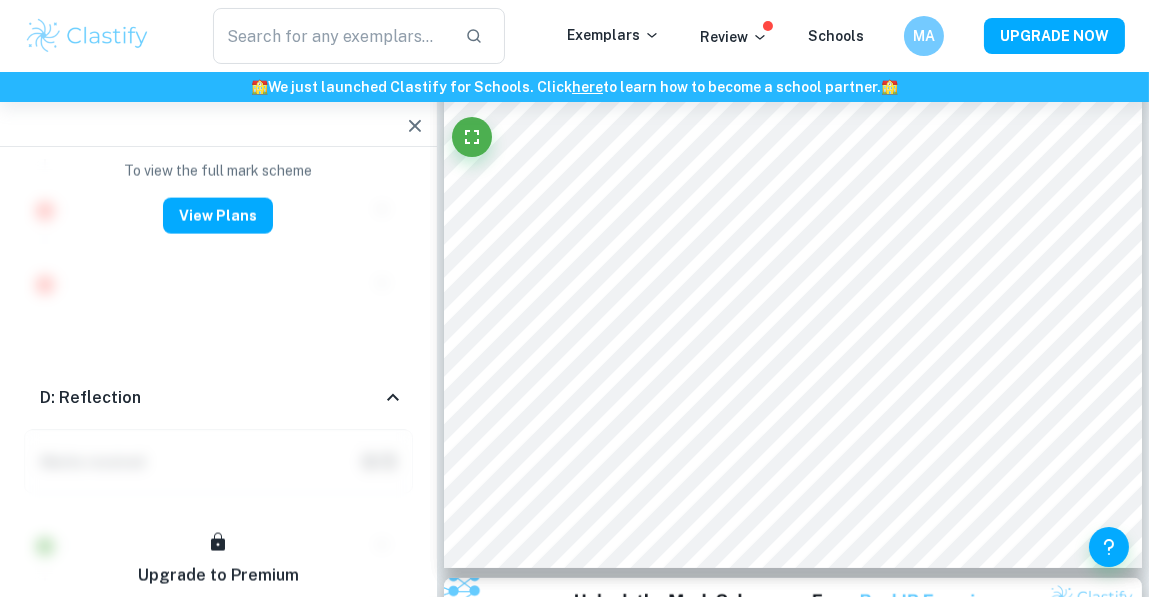 click on "D: Reflection" at bounding box center (218, 398) 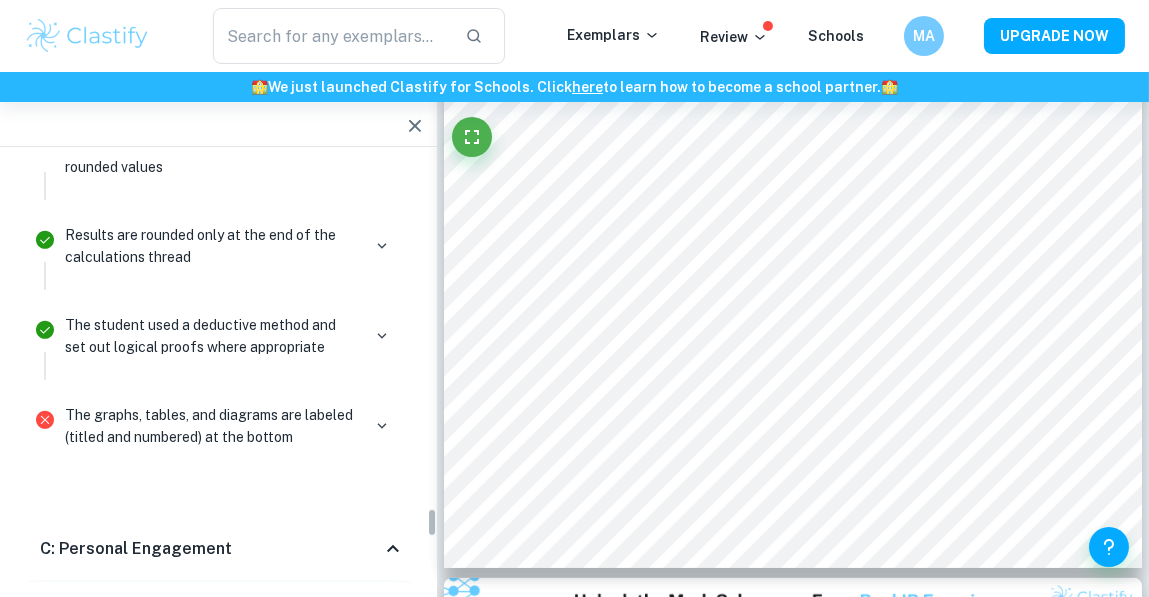 scroll, scrollTop: 4963, scrollLeft: 0, axis: vertical 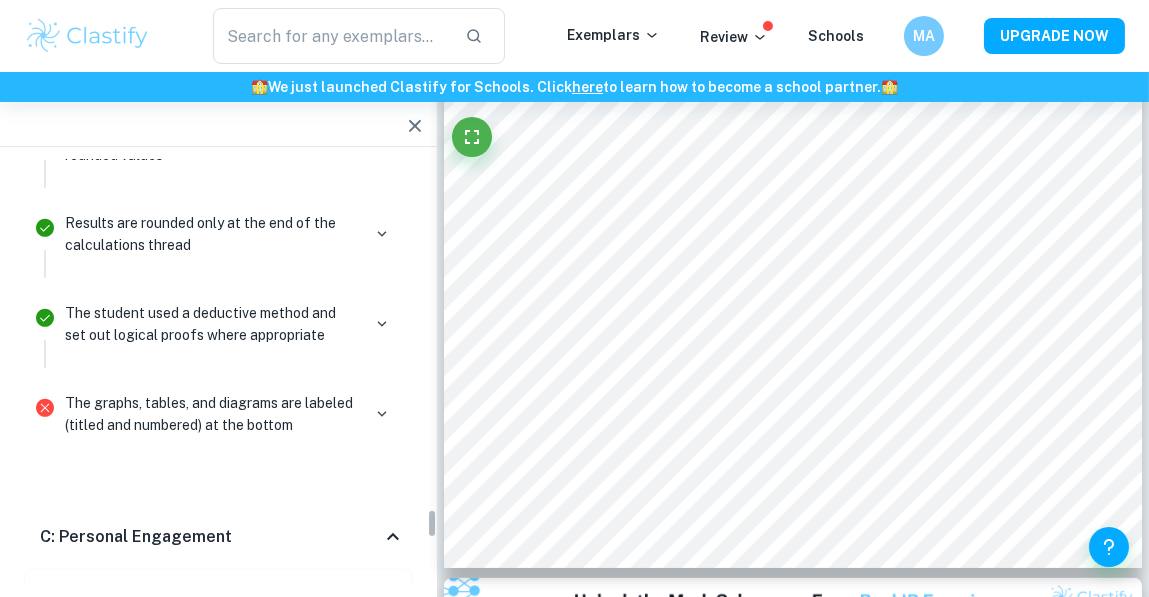 click 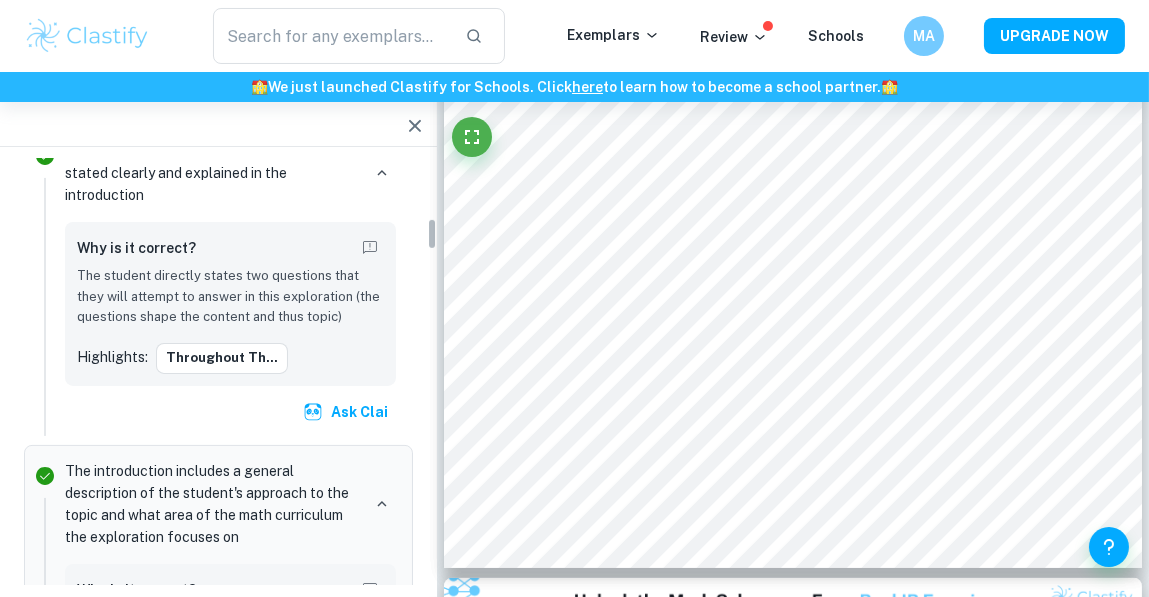 scroll, scrollTop: 767, scrollLeft: 0, axis: vertical 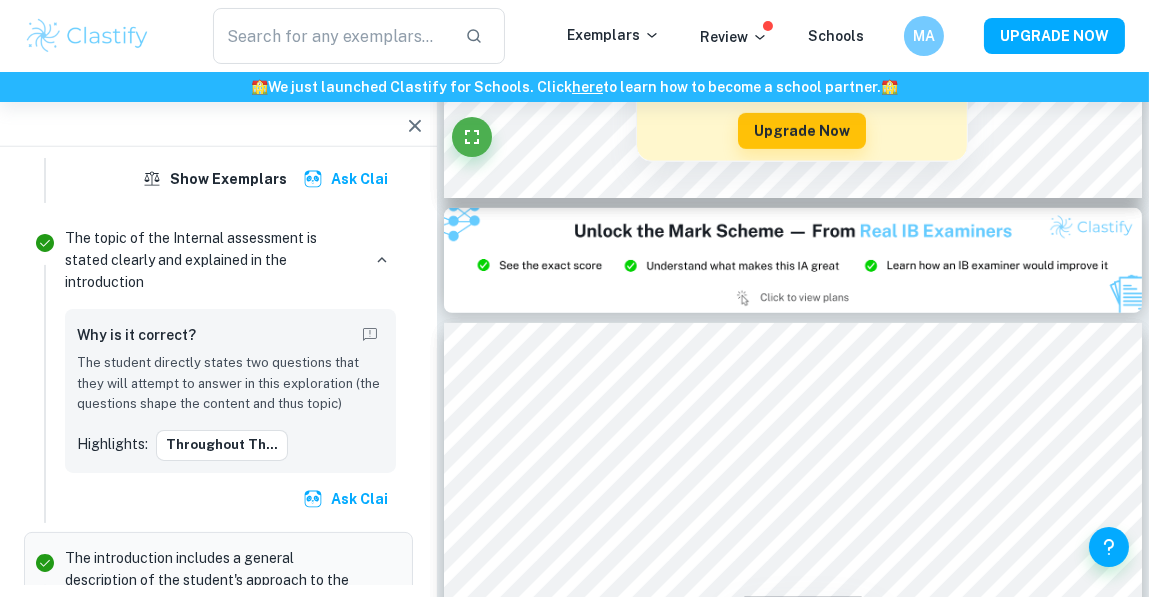 type on "3" 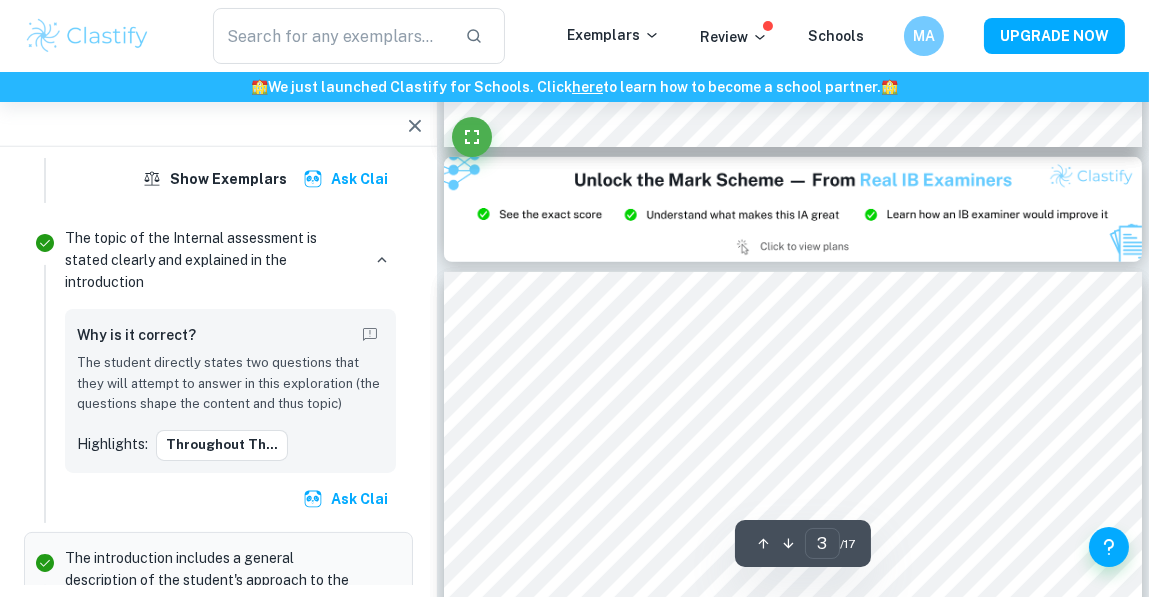 scroll, scrollTop: 2140, scrollLeft: 0, axis: vertical 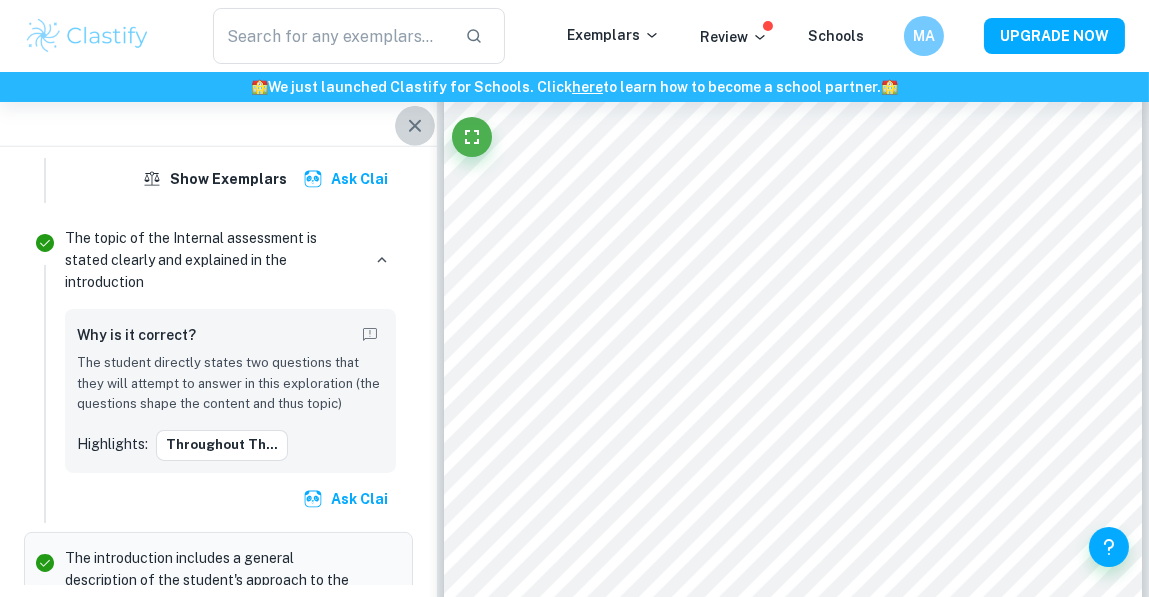 click 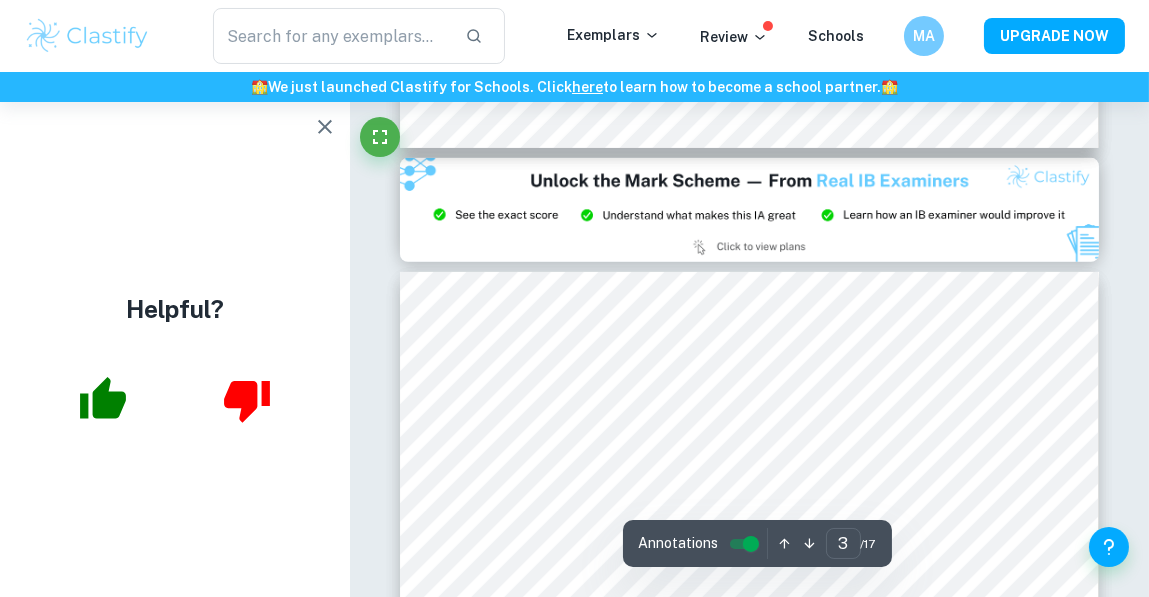 scroll, scrollTop: 1910, scrollLeft: 0, axis: vertical 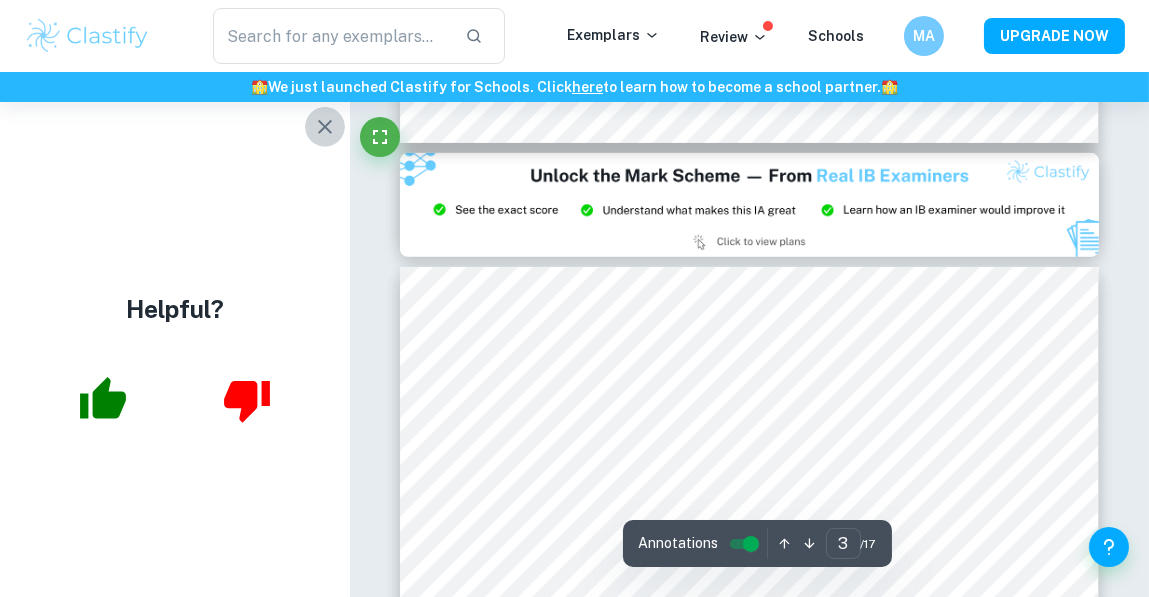 click at bounding box center (325, 127) 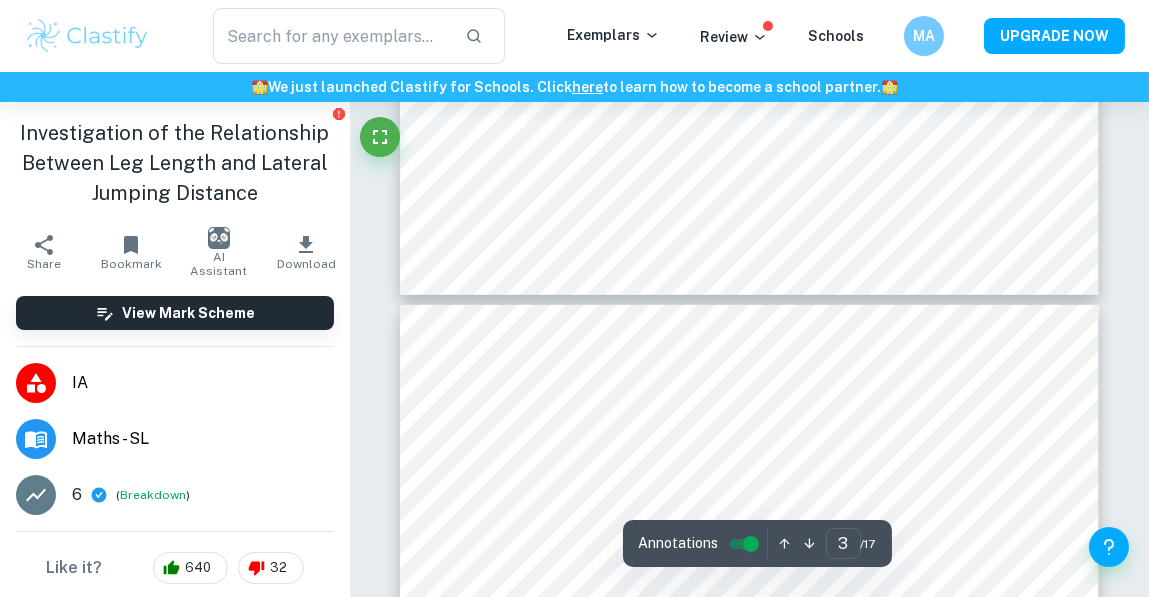 type on "4" 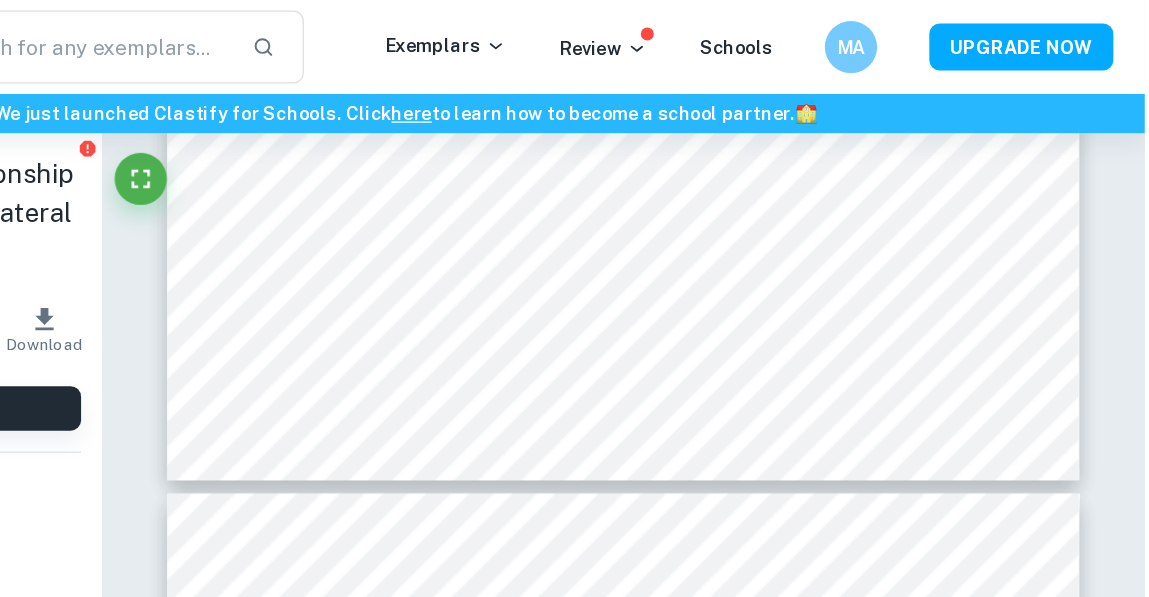 scroll, scrollTop: 3624, scrollLeft: 0, axis: vertical 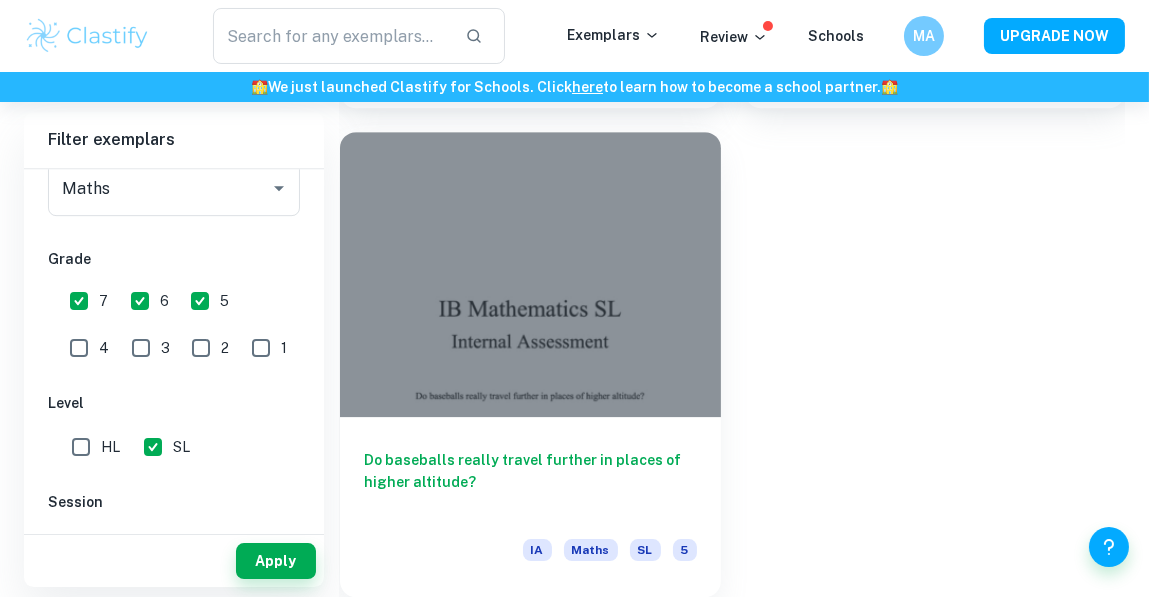 click on "SL" at bounding box center (153, 447) 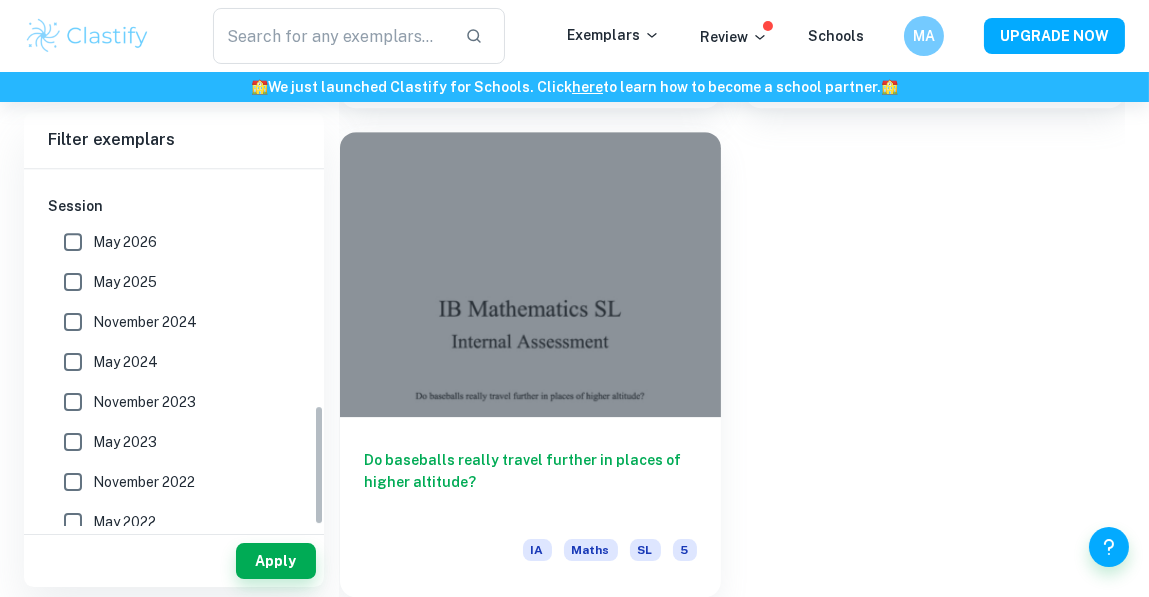 scroll, scrollTop: 703, scrollLeft: 0, axis: vertical 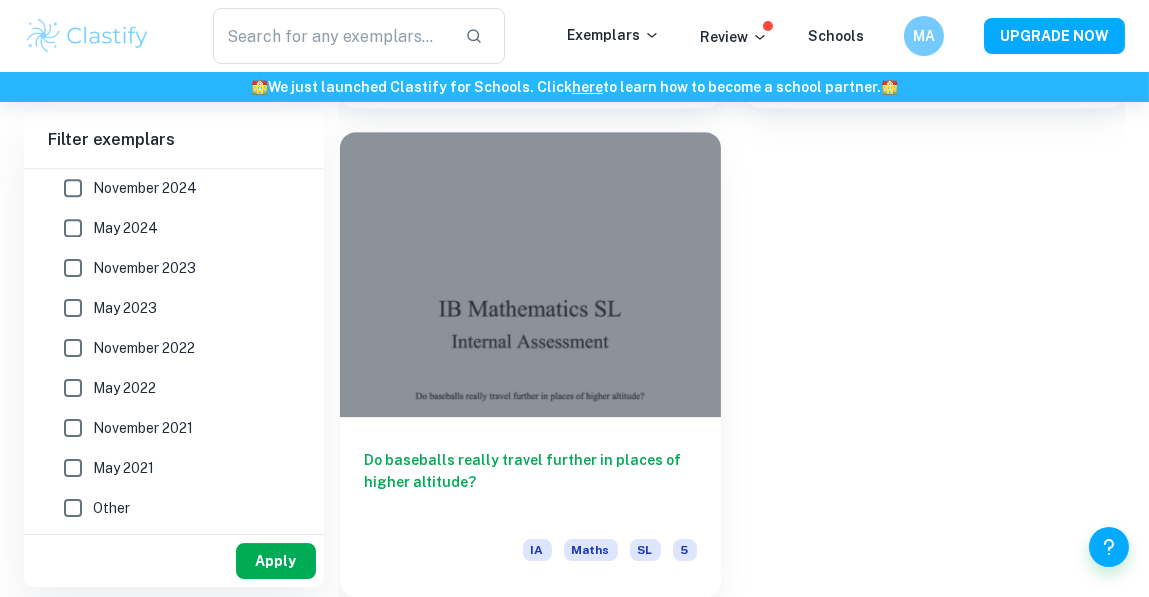 click on "Apply" at bounding box center (276, 561) 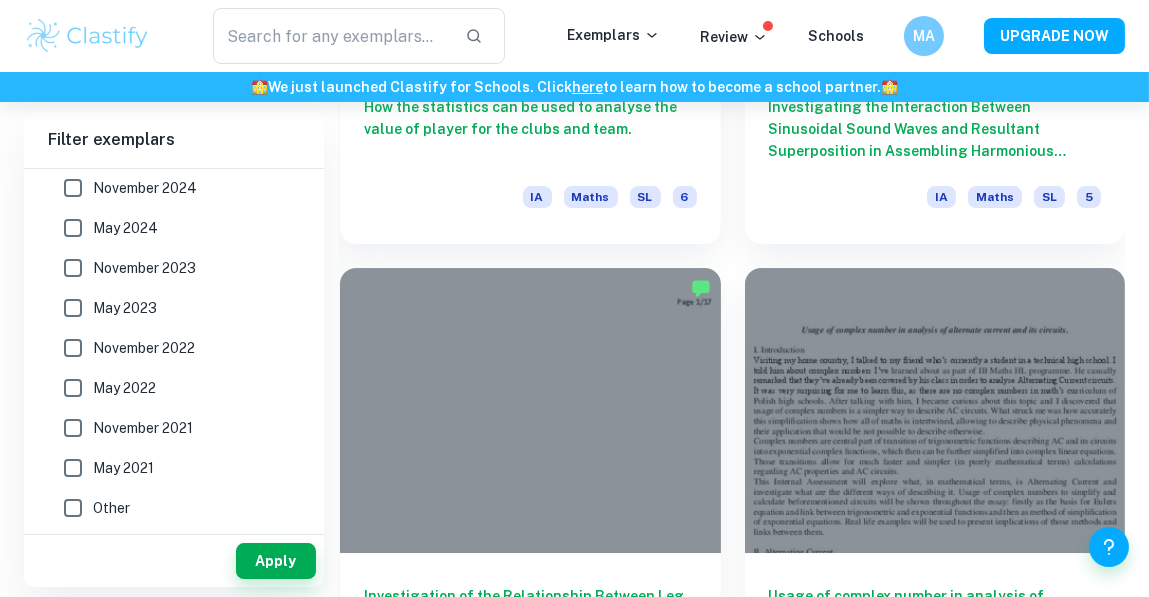 scroll, scrollTop: 11657, scrollLeft: 0, axis: vertical 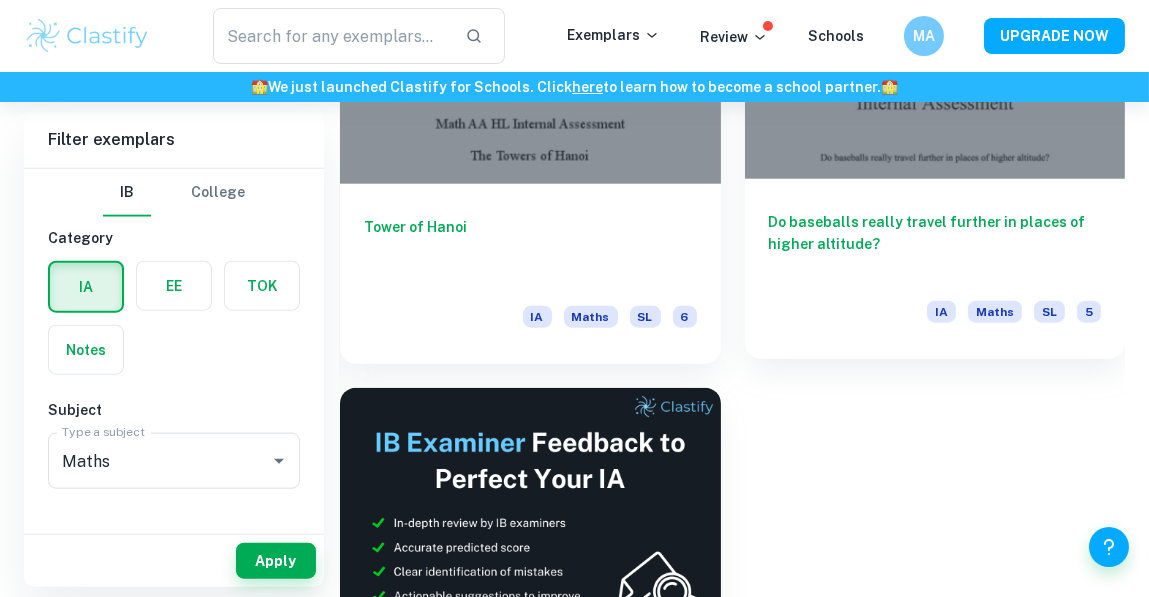 click on "Do baseballs really travel further in places of higher altitude?" at bounding box center (935, 244) 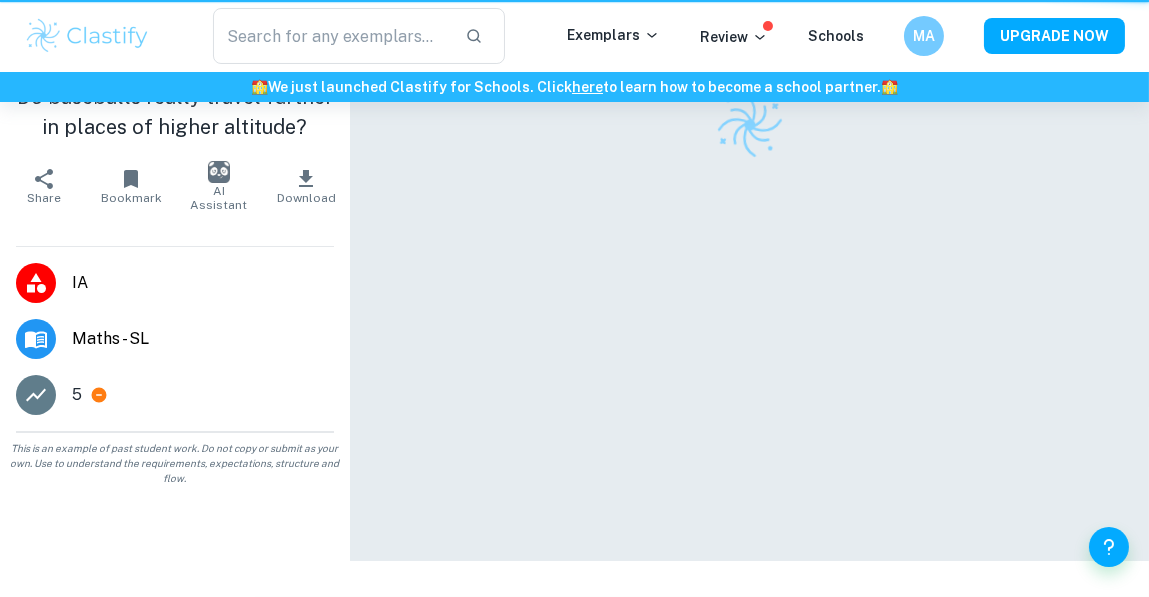 scroll, scrollTop: 0, scrollLeft: 0, axis: both 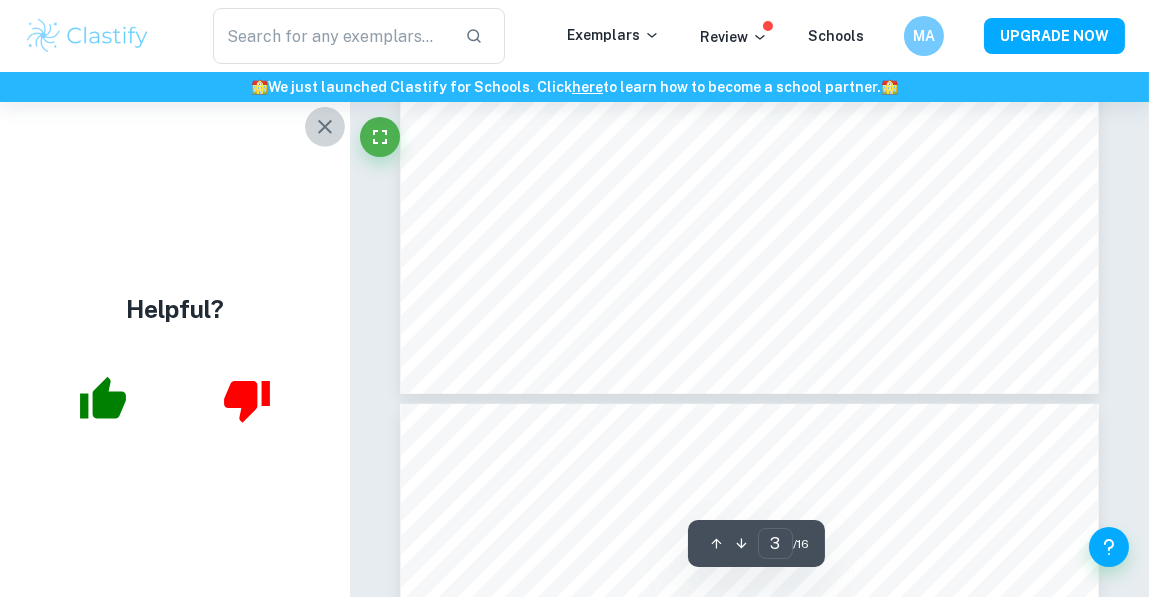 click 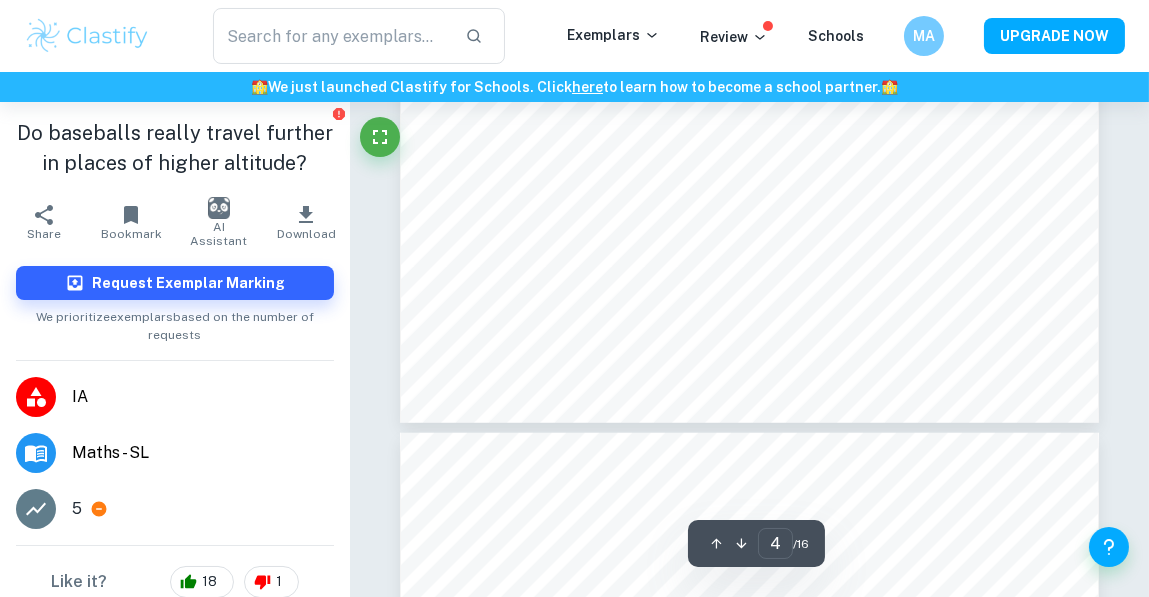 type on "5" 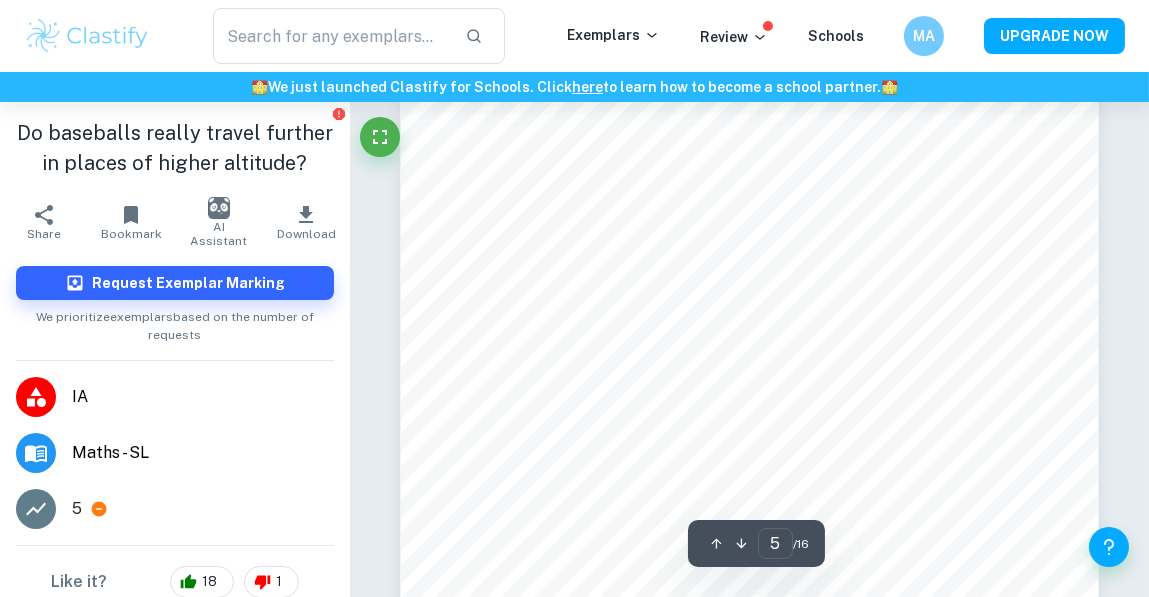 scroll, scrollTop: 3968, scrollLeft: 0, axis: vertical 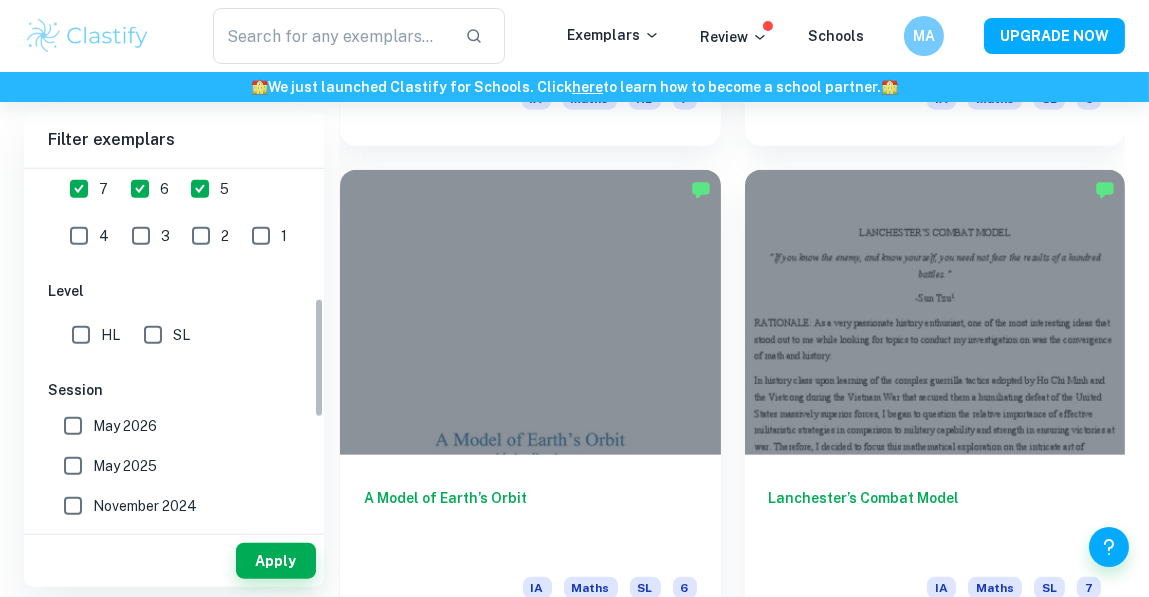 click on "5" at bounding box center (200, 189) 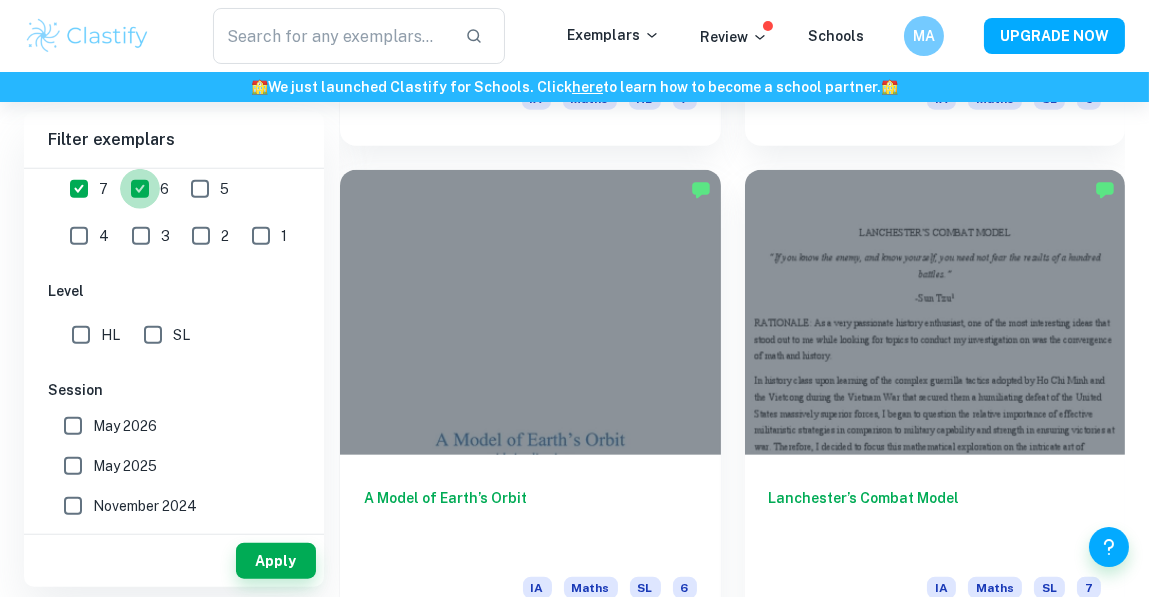 click on "6" at bounding box center [140, 189] 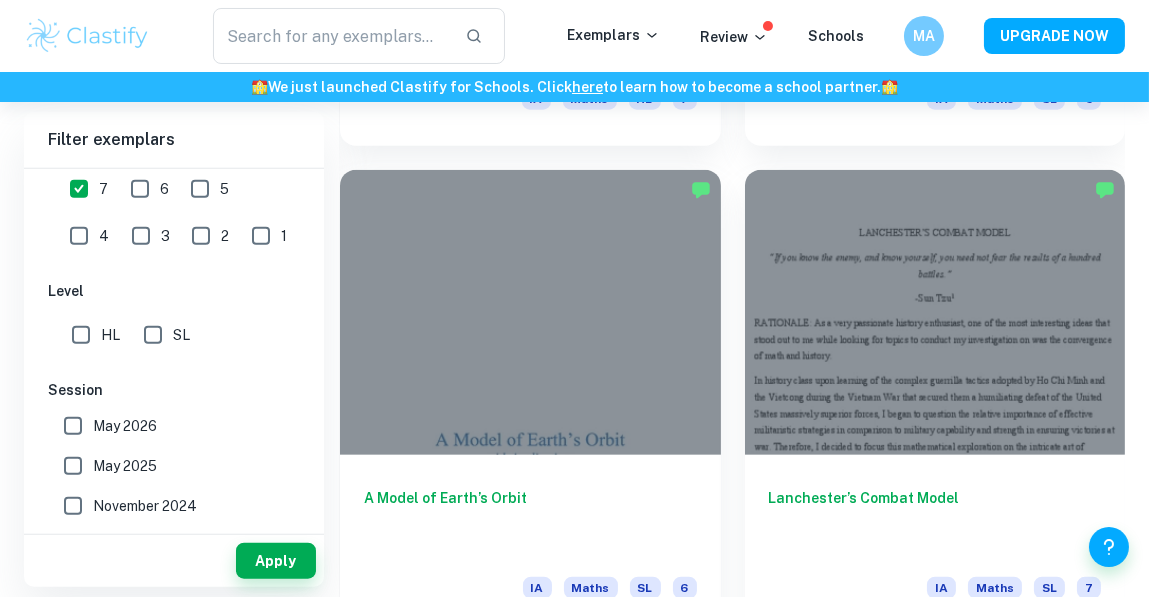 click on "7" at bounding box center [79, 189] 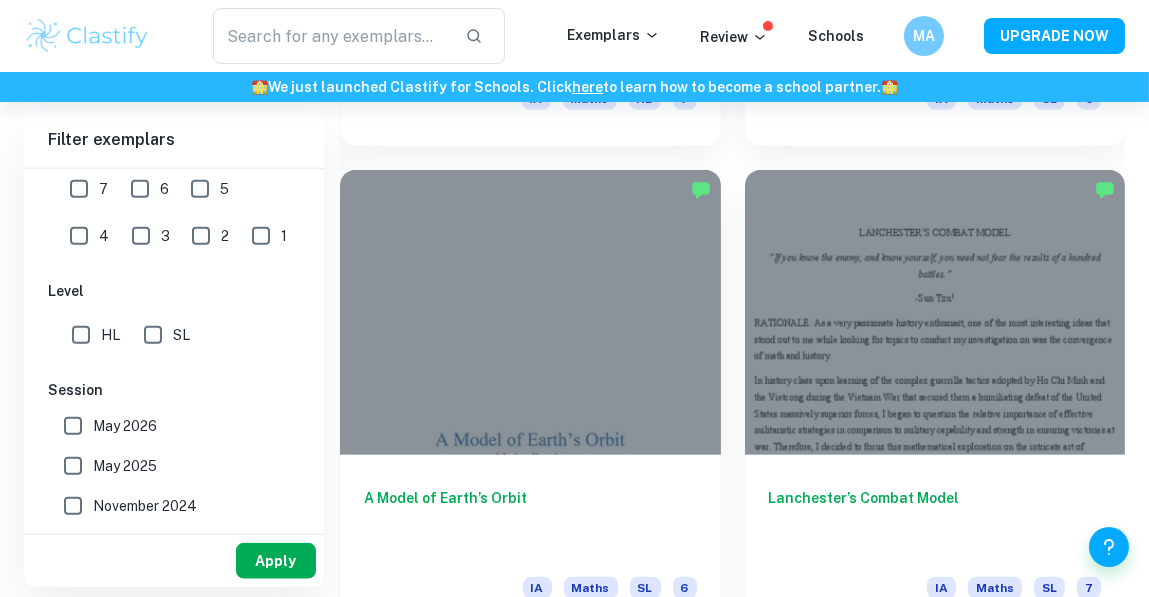 click on "Apply" at bounding box center (276, 561) 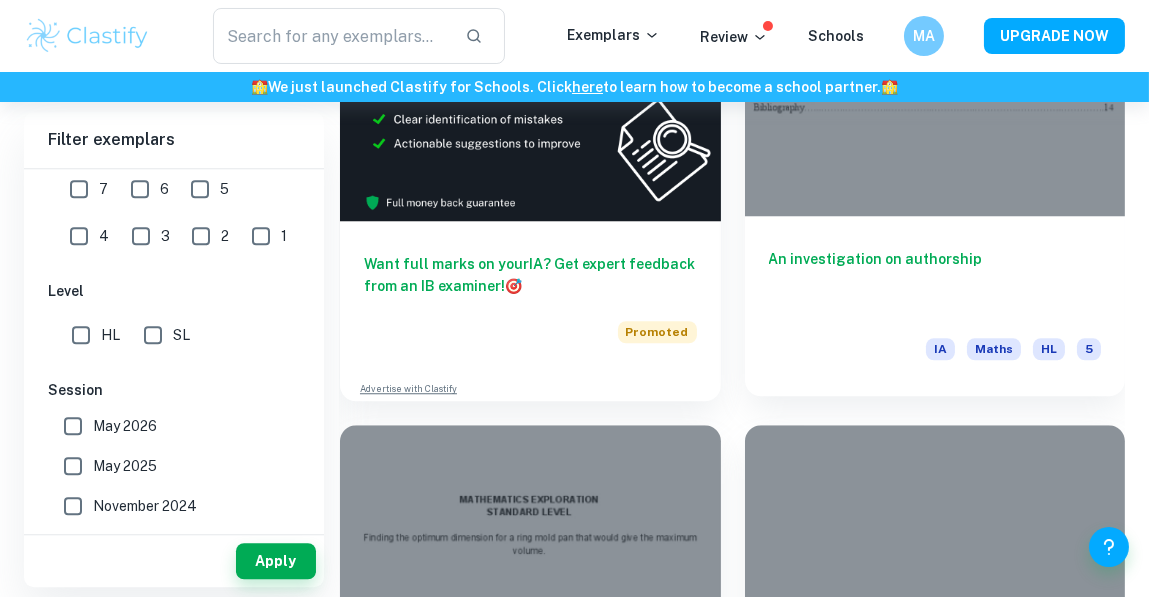 scroll, scrollTop: 8887, scrollLeft: 0, axis: vertical 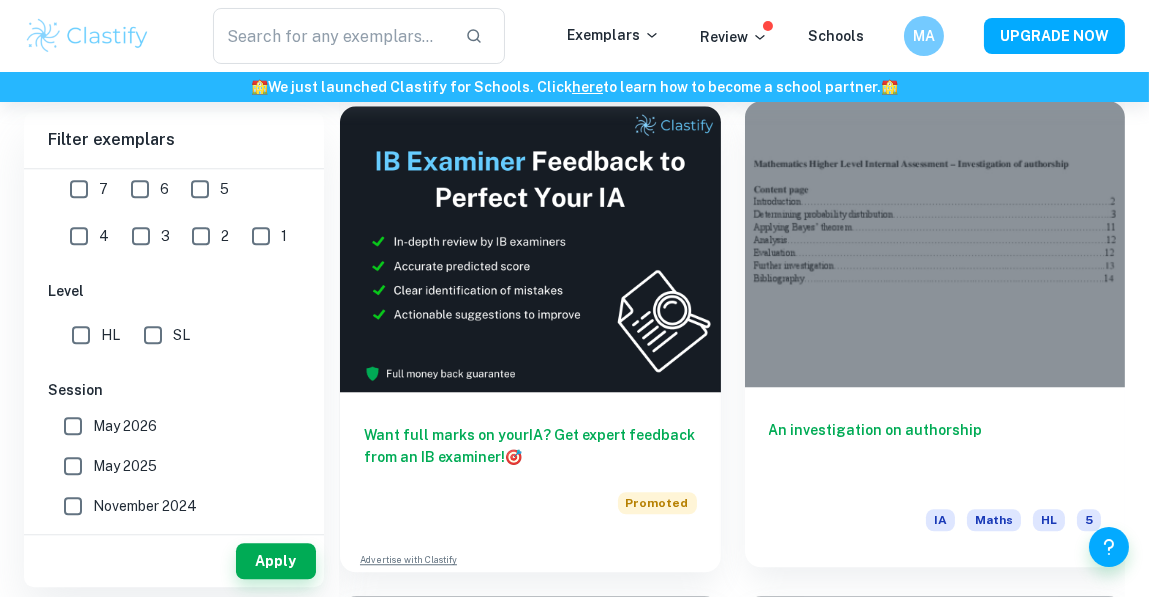 click at bounding box center (935, 243) 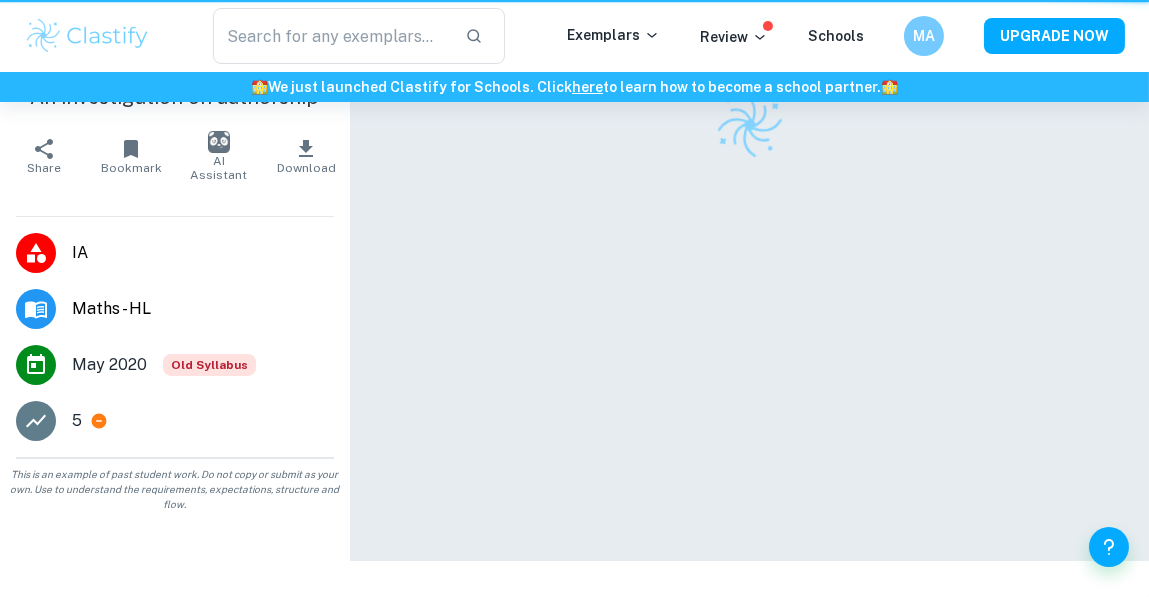 scroll, scrollTop: 0, scrollLeft: 0, axis: both 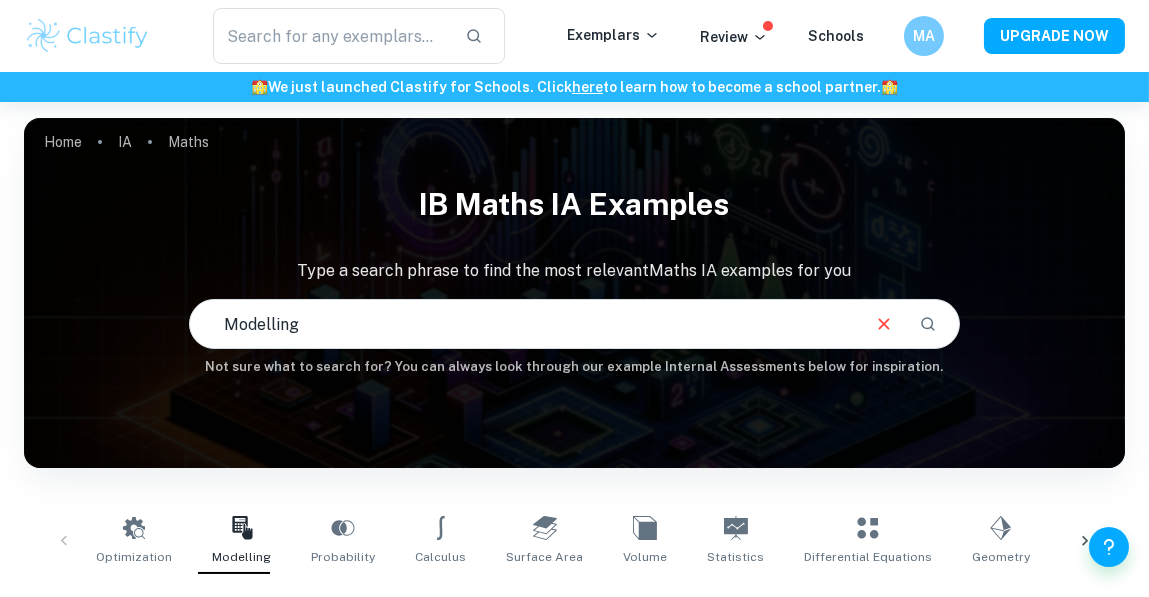 click at bounding box center (87, 36) 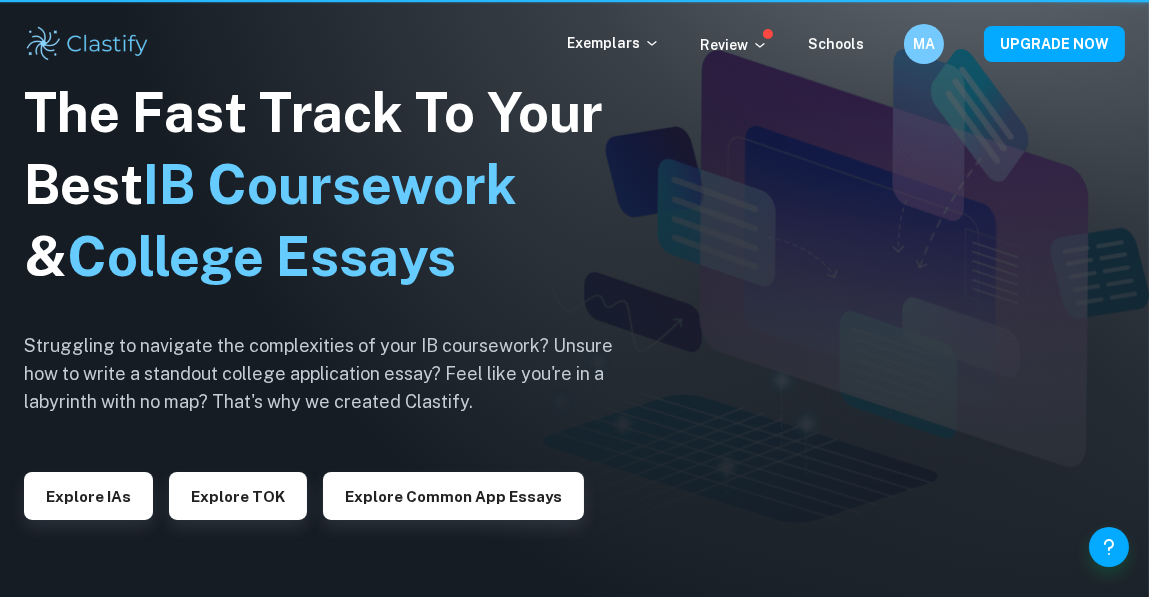 scroll, scrollTop: 0, scrollLeft: 0, axis: both 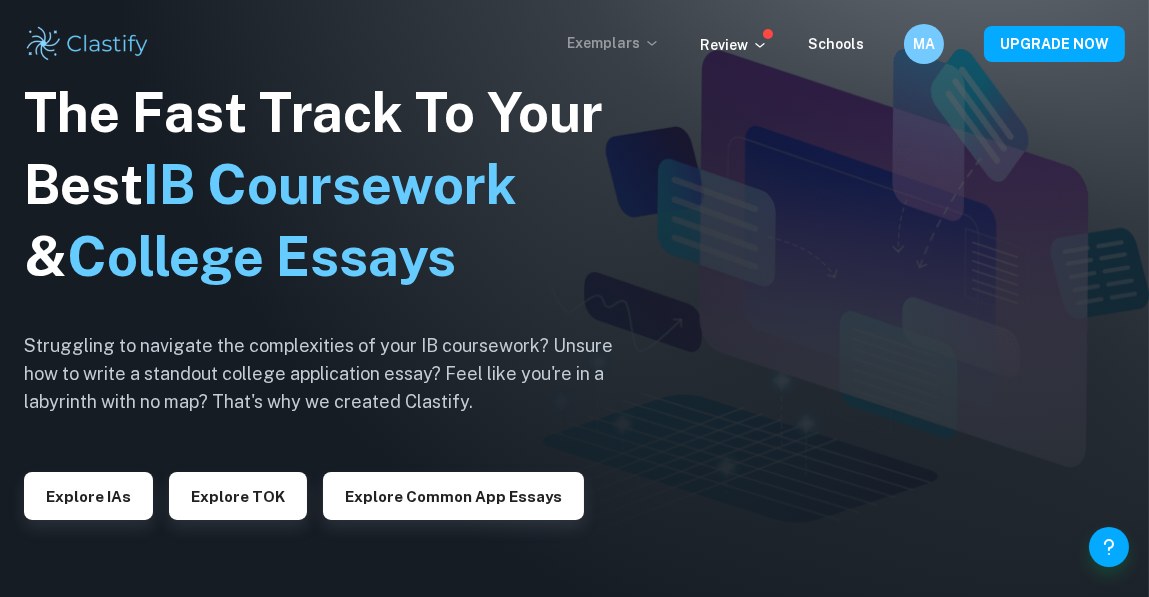 click on "Exemplars" at bounding box center (613, 43) 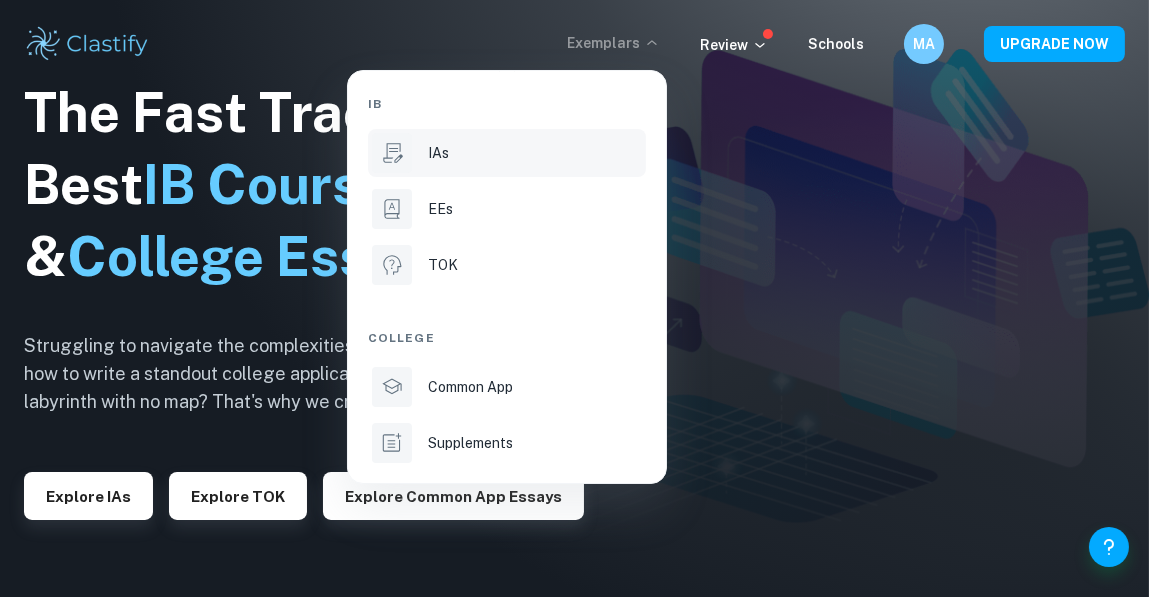 click on "IAs" at bounding box center (507, 153) 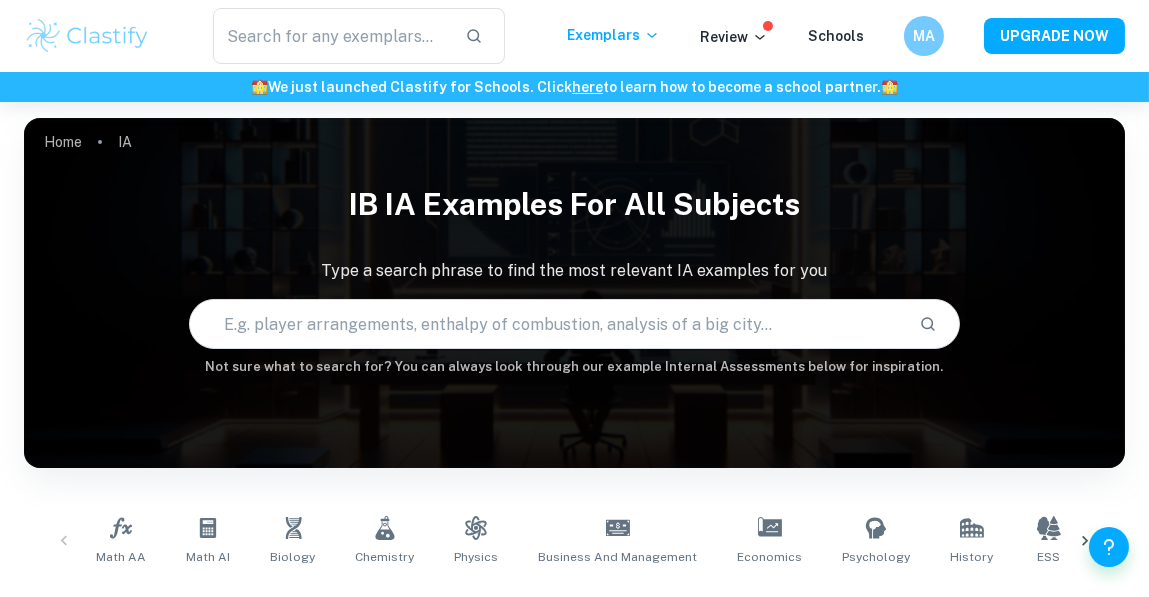 scroll, scrollTop: 345, scrollLeft: 0, axis: vertical 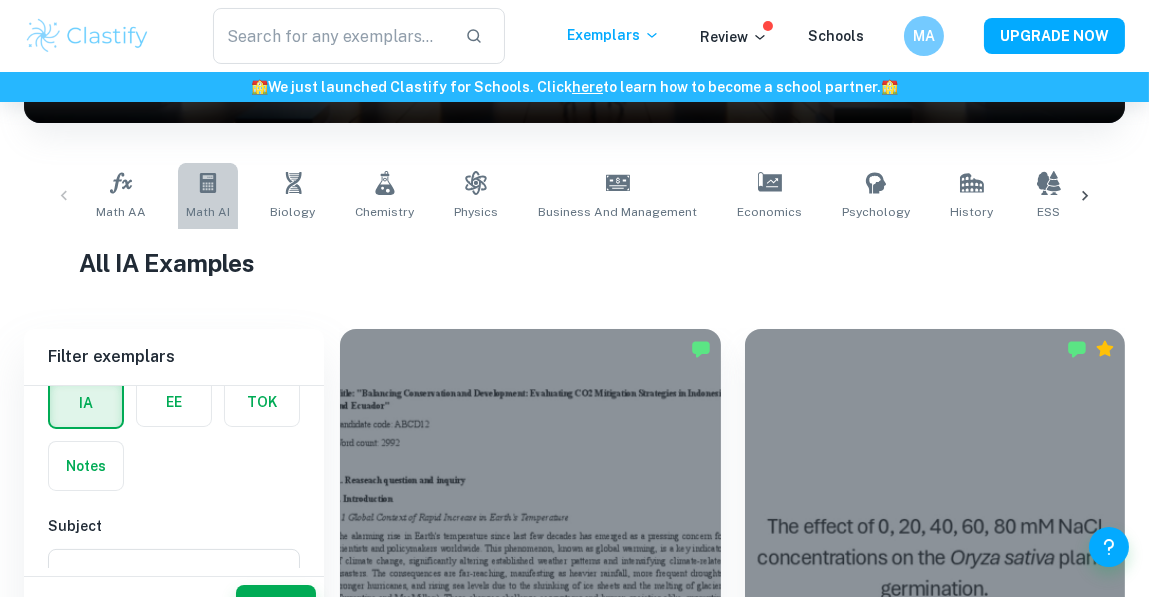 click on "Math AI" at bounding box center (208, 196) 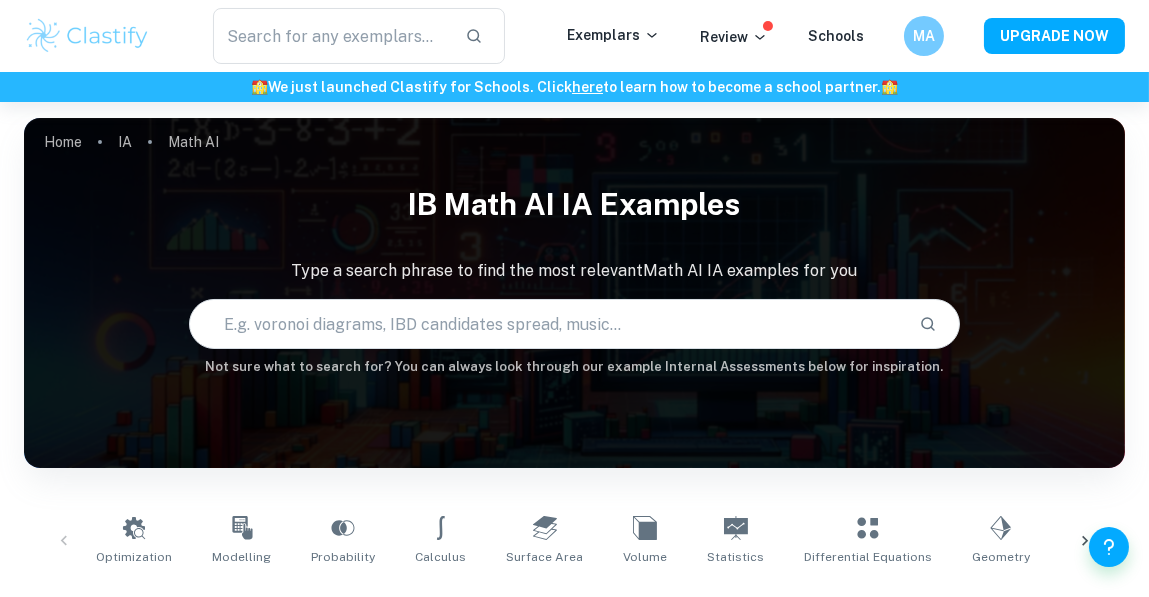 scroll, scrollTop: 503, scrollLeft: 0, axis: vertical 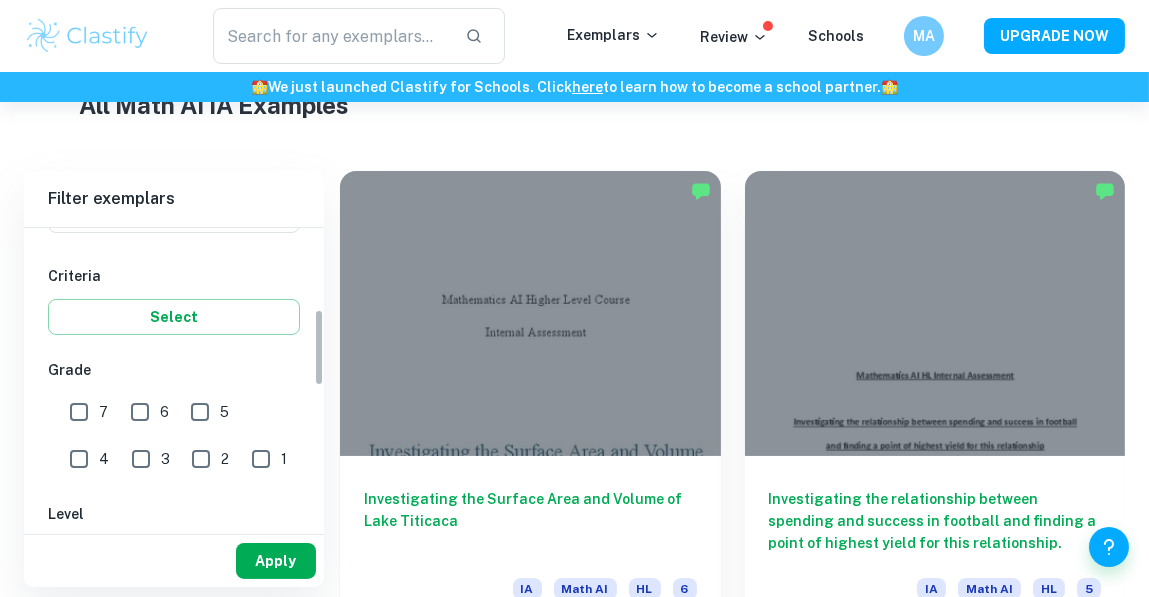 click on "Apply" at bounding box center [276, 561] 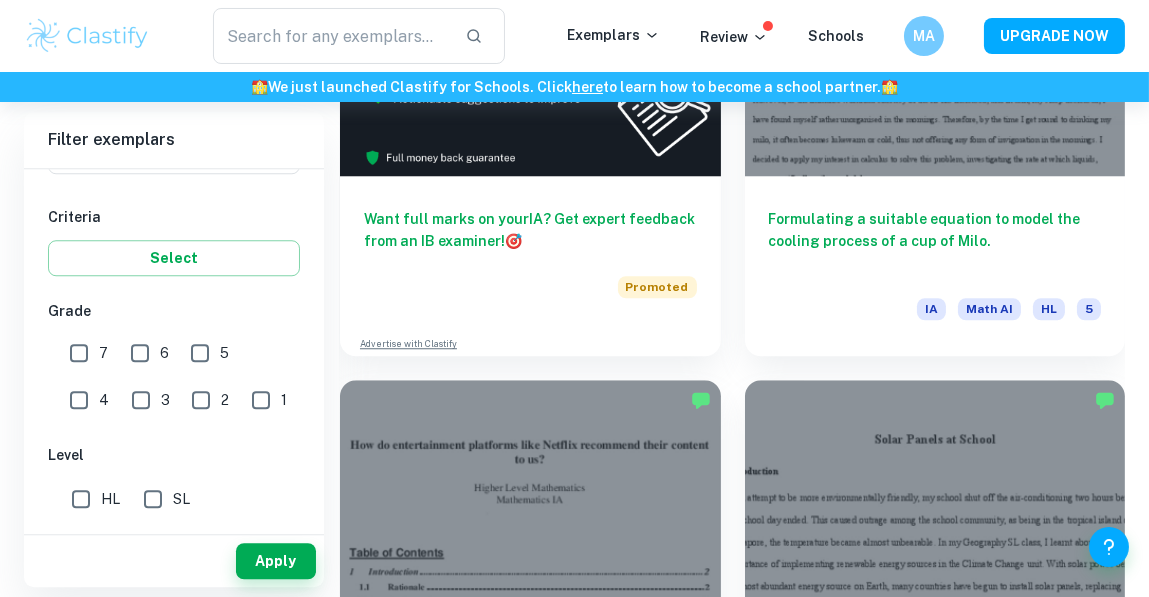 scroll, scrollTop: 8633, scrollLeft: 0, axis: vertical 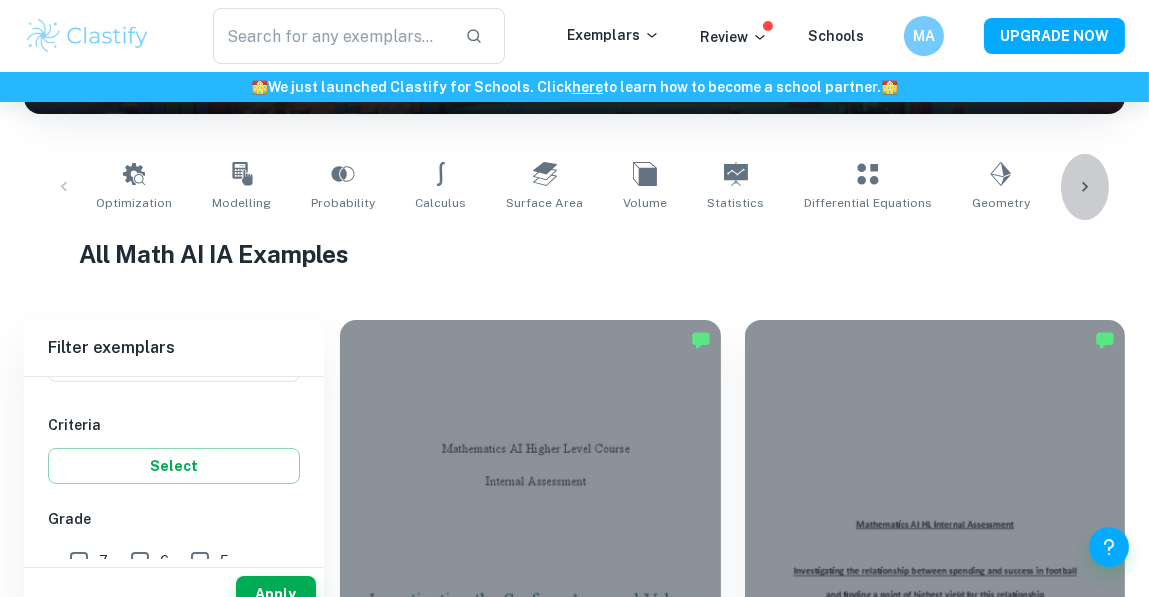 click 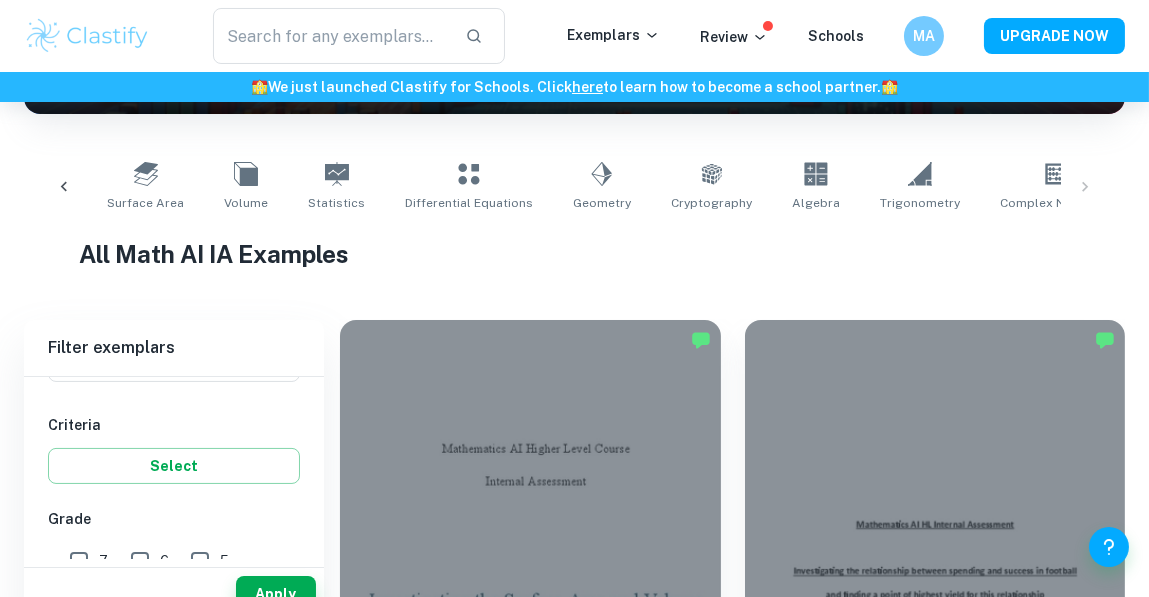 scroll, scrollTop: 0, scrollLeft: 700, axis: horizontal 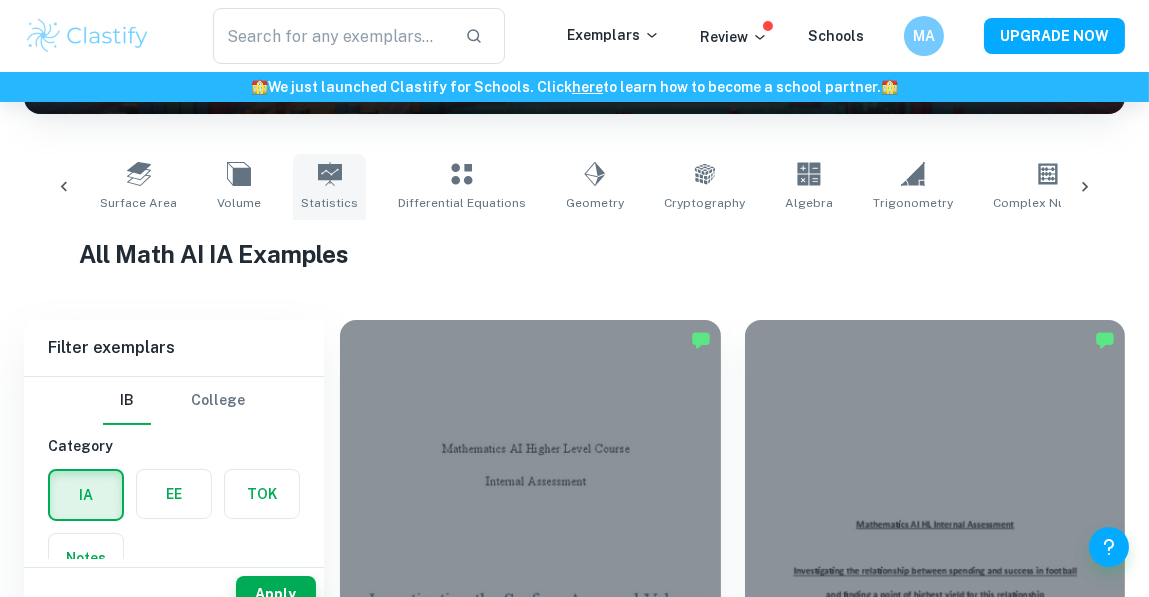 click on "Statistics" at bounding box center (329, 203) 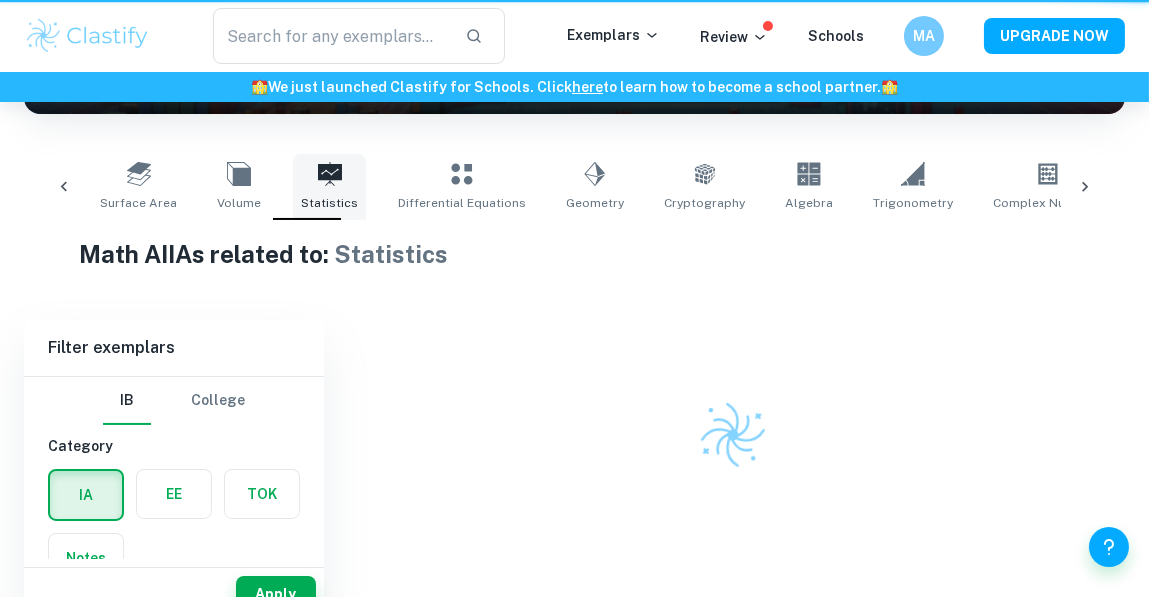 scroll, scrollTop: 0, scrollLeft: 0, axis: both 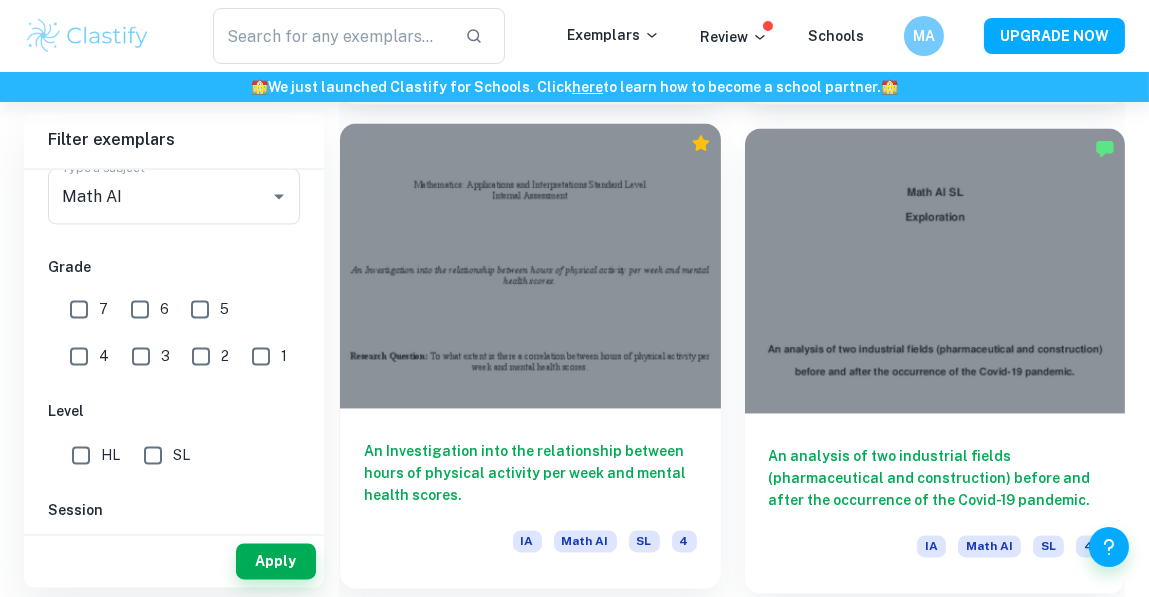click at bounding box center (530, 265) 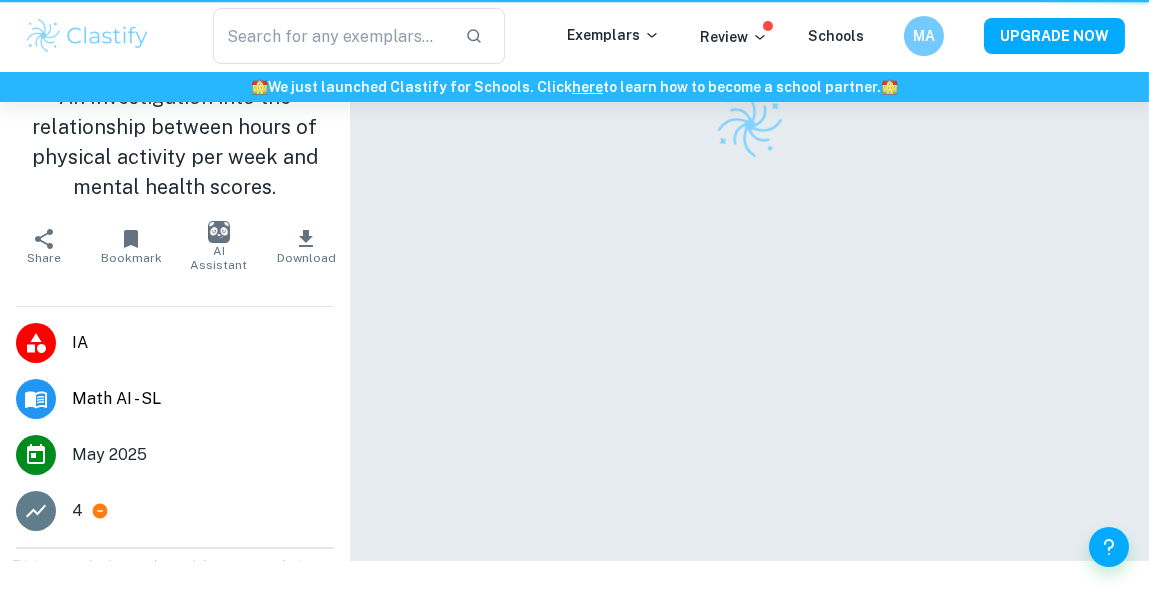 scroll, scrollTop: 0, scrollLeft: 0, axis: both 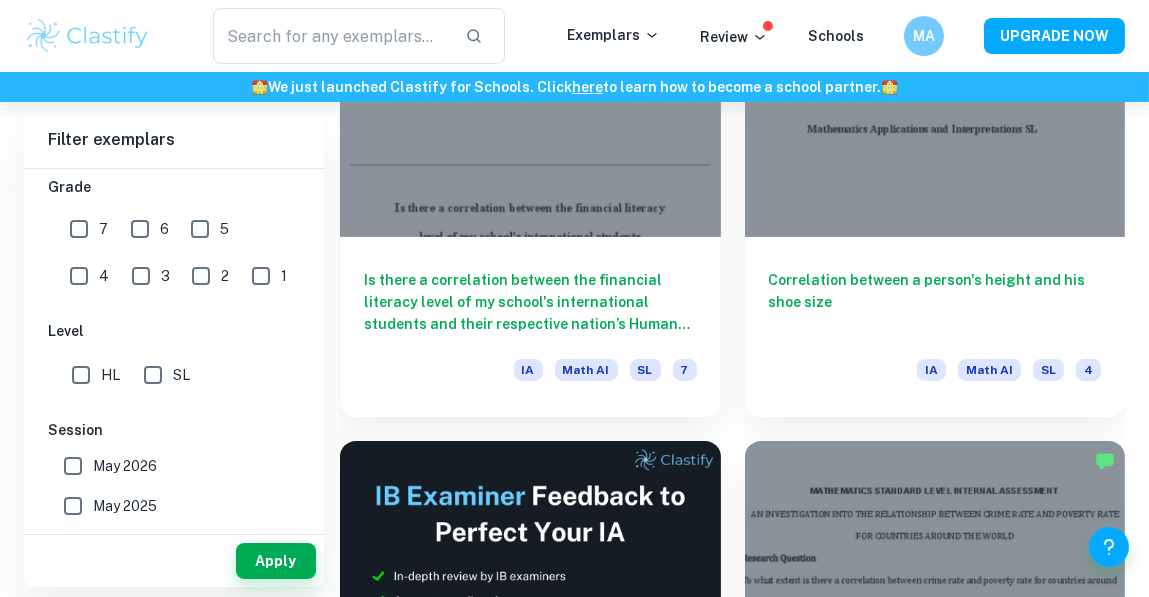 click on "7" at bounding box center [79, 229] 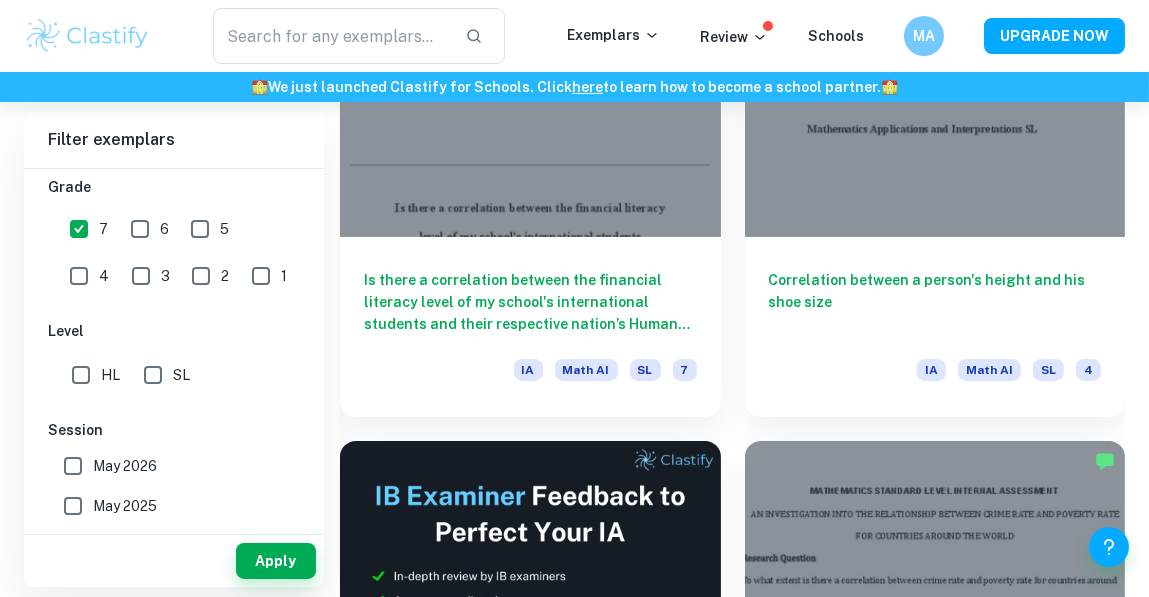 click on "6" at bounding box center (140, 229) 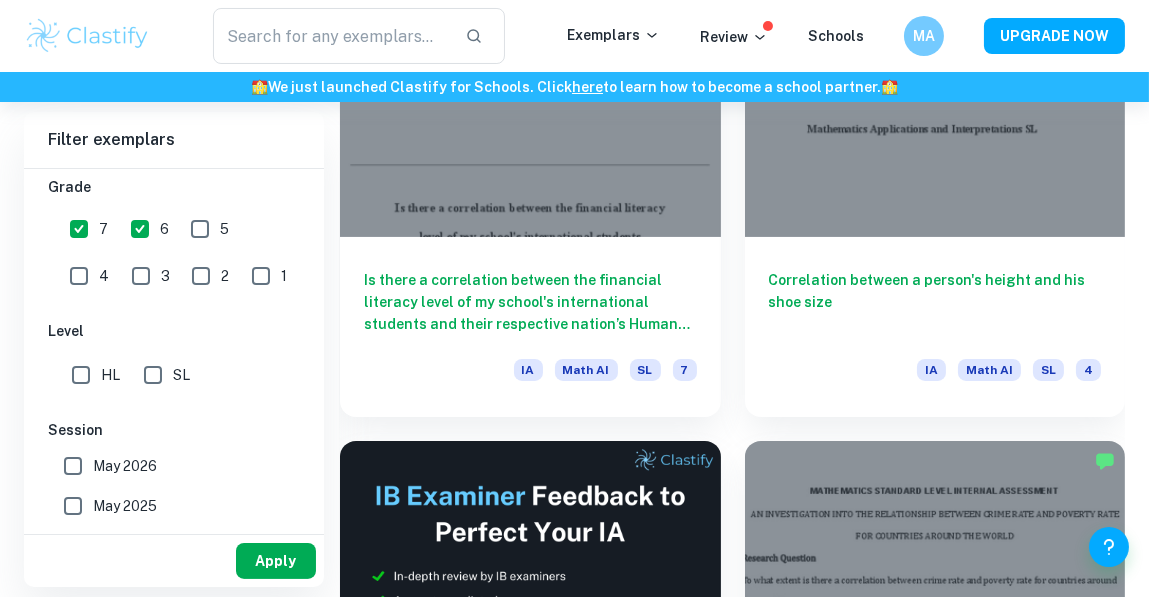 click on "Apply" at bounding box center [276, 561] 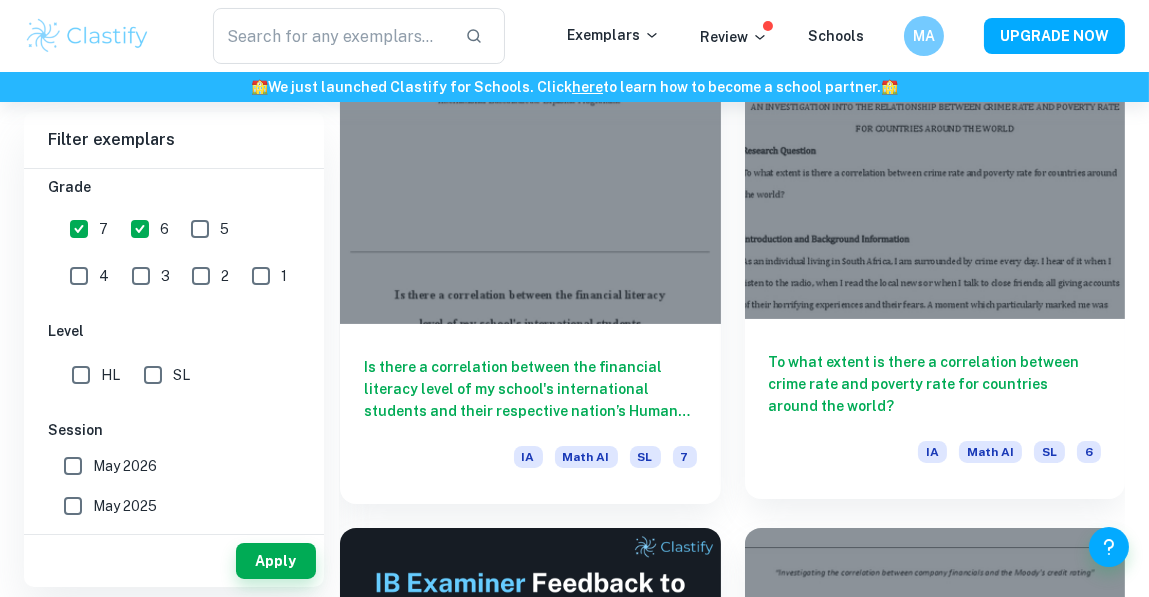 scroll, scrollTop: 636, scrollLeft: 0, axis: vertical 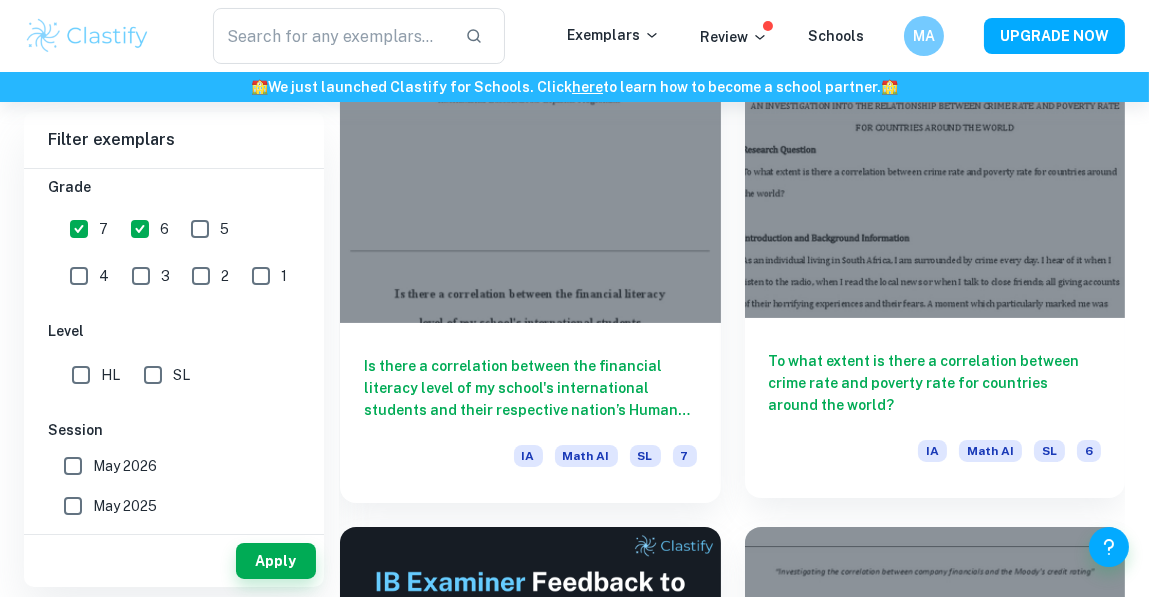 click on "To what extent is there a correlation between crime rate and poverty rate for countries around the world?" at bounding box center (935, 383) 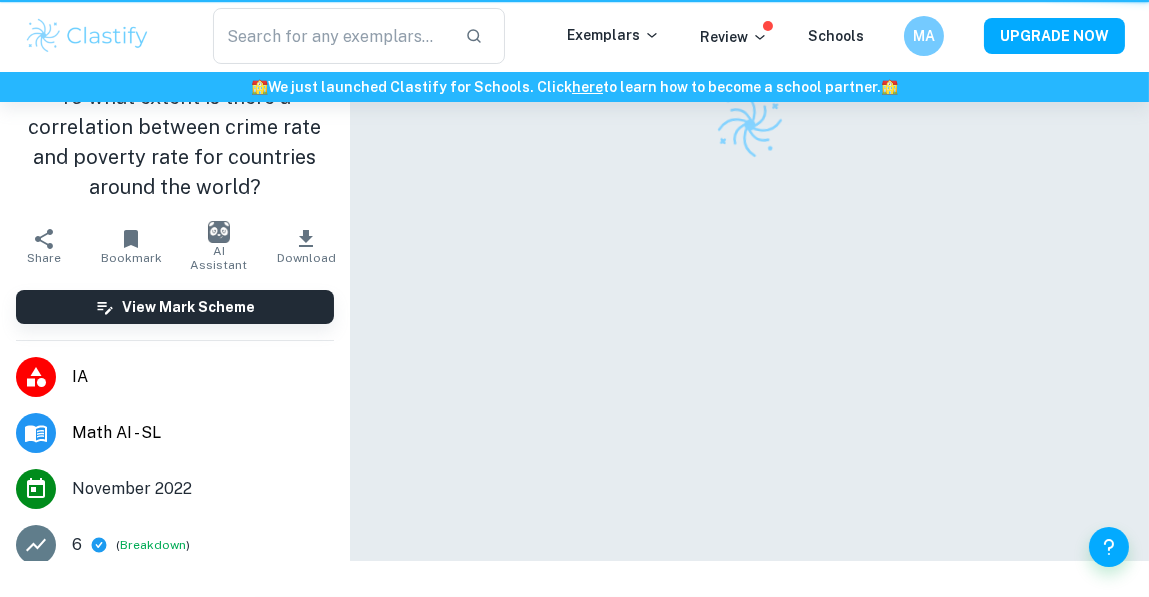 scroll, scrollTop: 0, scrollLeft: 0, axis: both 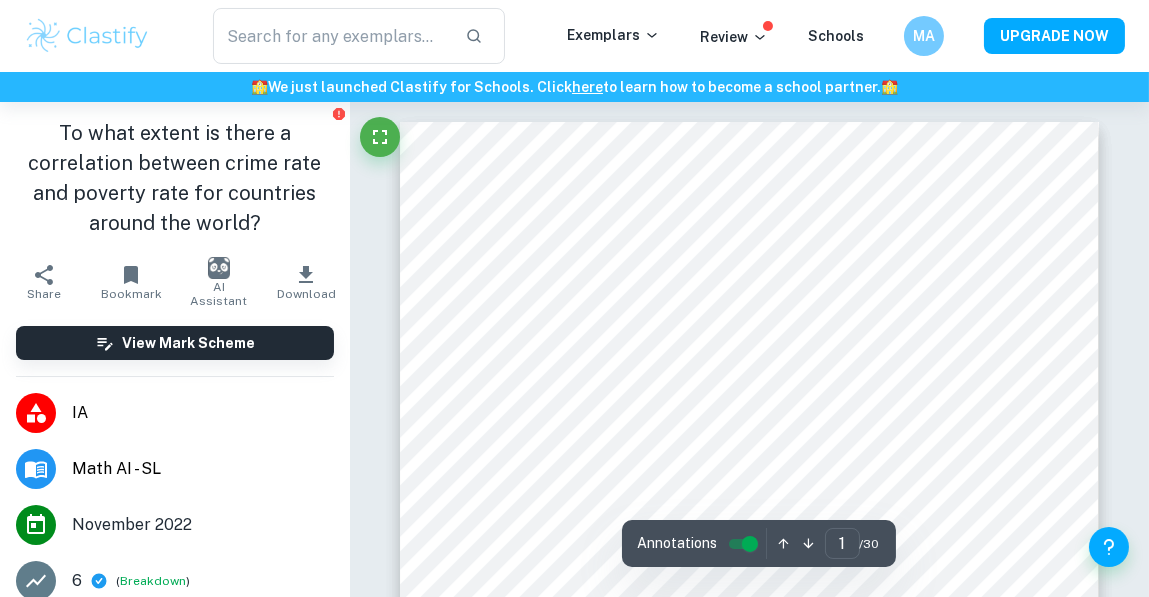 click on "Incorrect Criterion A The work is divided into sections: introduction, body, and conclusion. Comment While the work is divided, it should be divided into 3 main sections (introduction, main body or exploration, conclusion) that will be further subdivided Written by Pedro Ask Clai Correct Criterion A The topic of the Internal assessment is stated clearly and explained in the introduction Comment The student clearly states their topic - 'An investigation into the relationship between crime rate and poverty rate for countries around the world'. The title explains the topic well and it is further explained in the introduction Written by Pedro Ask Clai Correct Criterion A The topic of the Internal assessment is stated clearly and explained in the introduction Comment The student clearly states their topic - 'An investigation into the relationship between crime rate and poverty rate for countries around the world'. The title explains the topic well and it is further explained in the introduction Written by Pedro" at bounding box center [749, 13812] 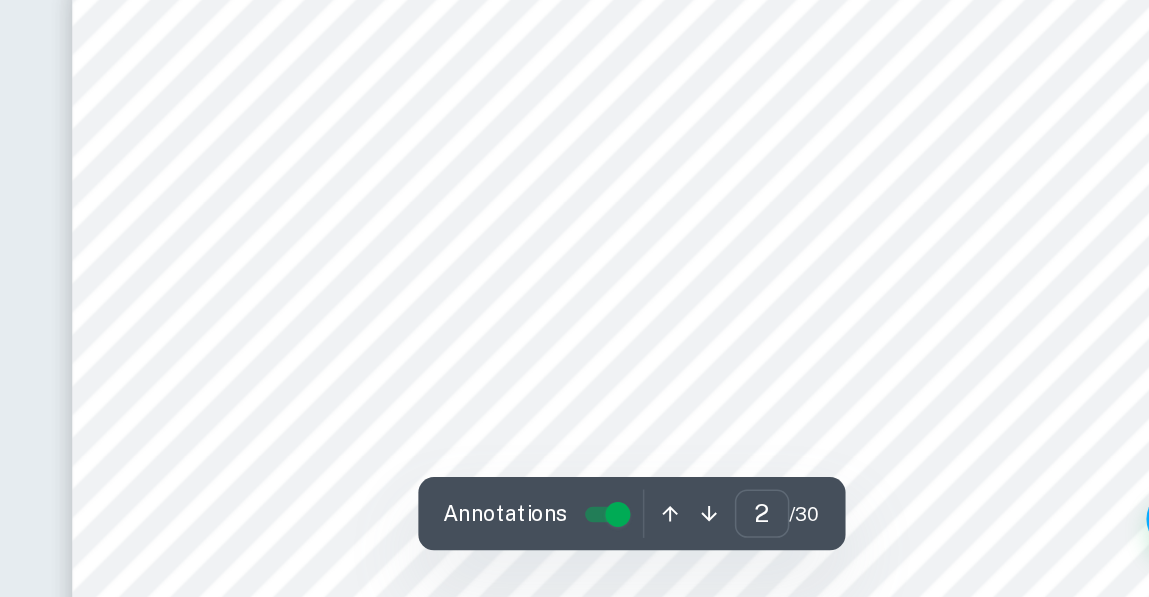 scroll, scrollTop: 952, scrollLeft: 0, axis: vertical 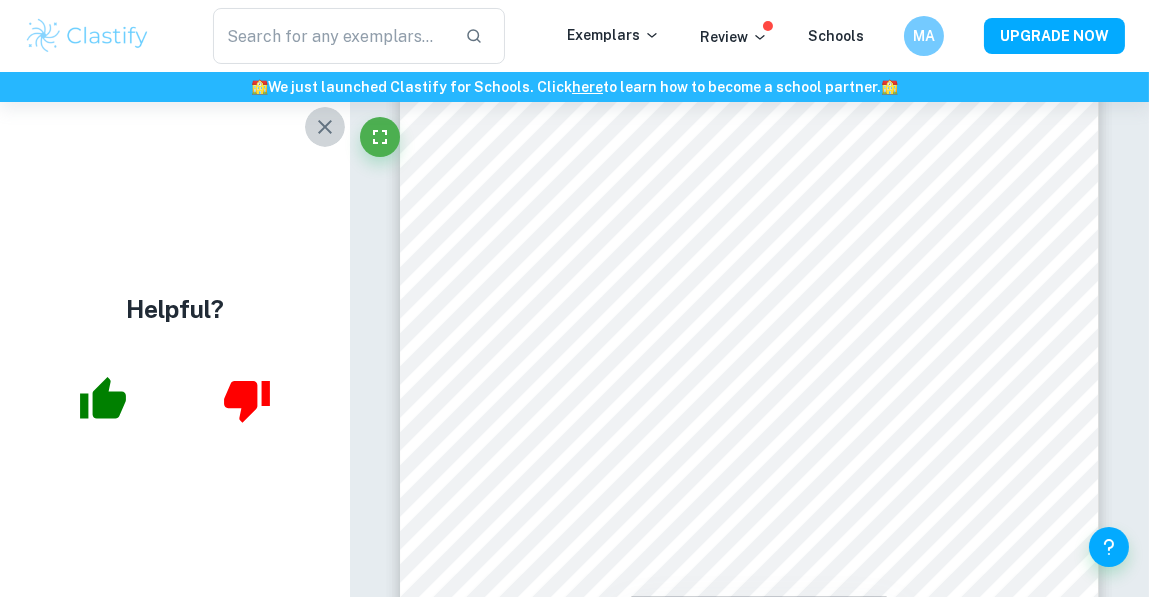click 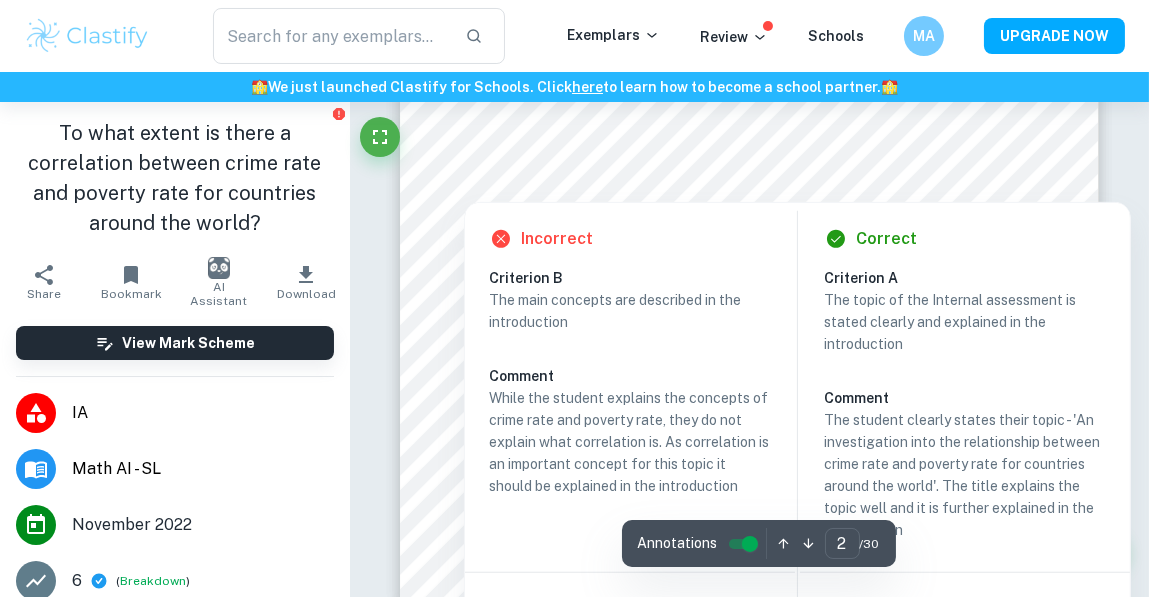 scroll, scrollTop: 1453, scrollLeft: 0, axis: vertical 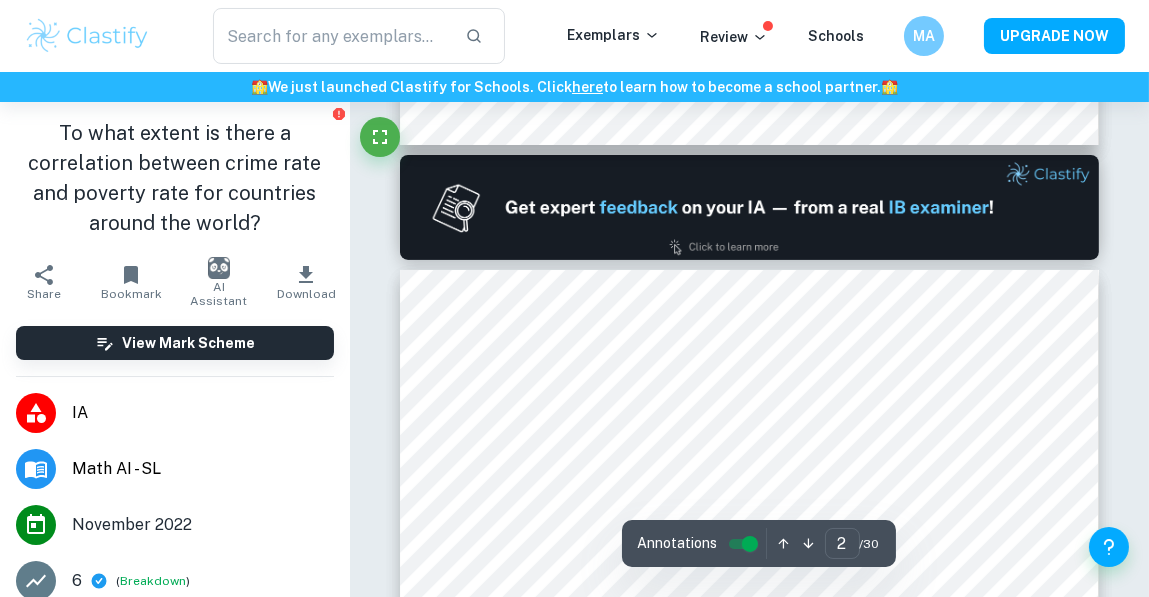 type on "1" 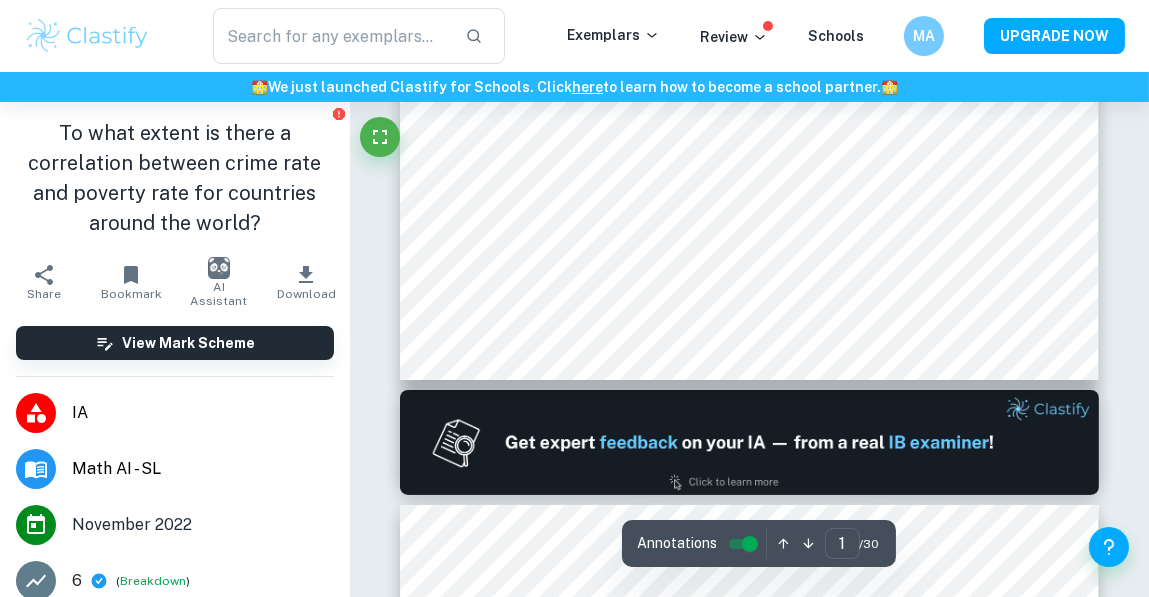 scroll, scrollTop: 611, scrollLeft: 0, axis: vertical 